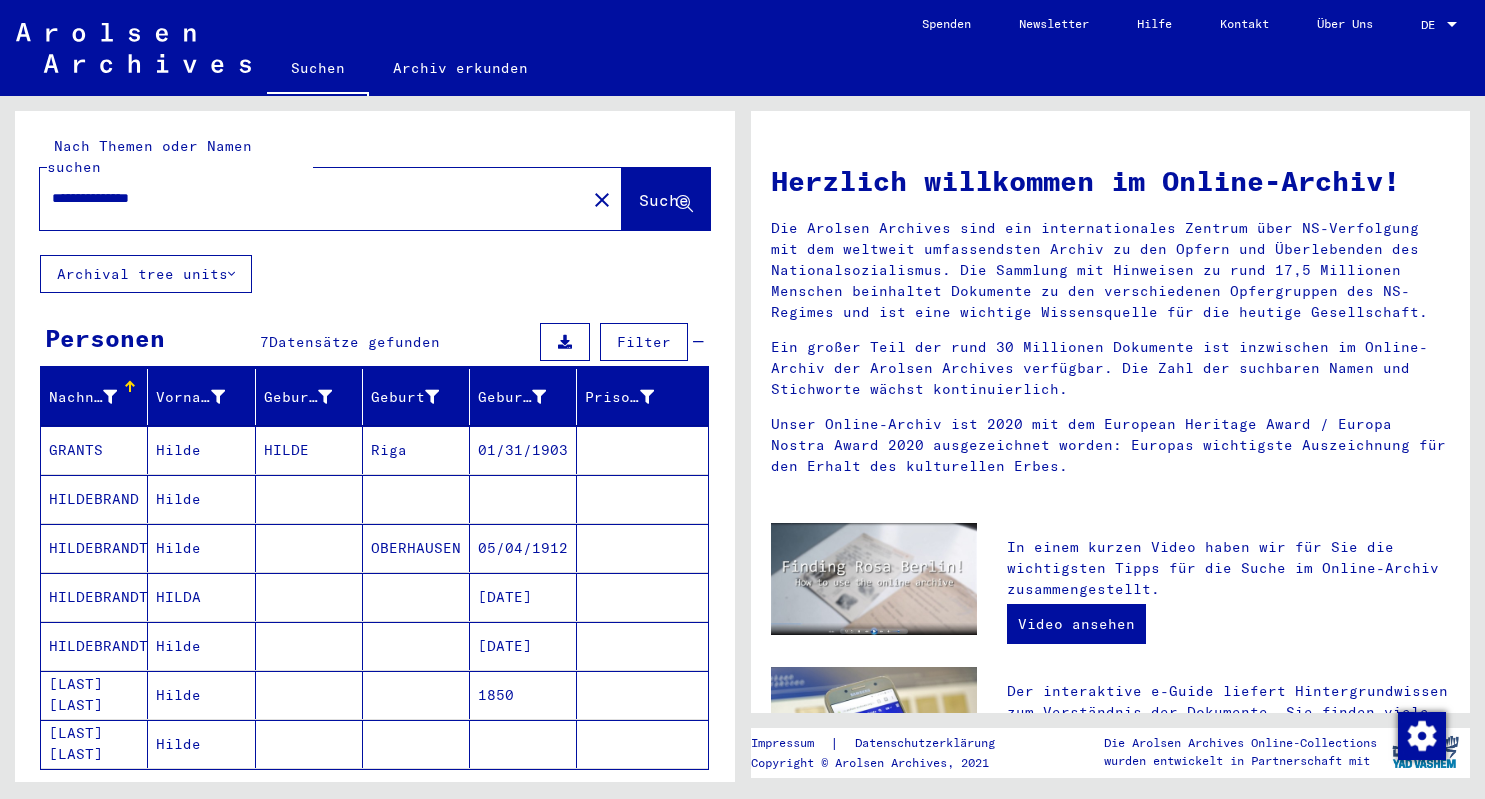 scroll, scrollTop: 0, scrollLeft: 0, axis: both 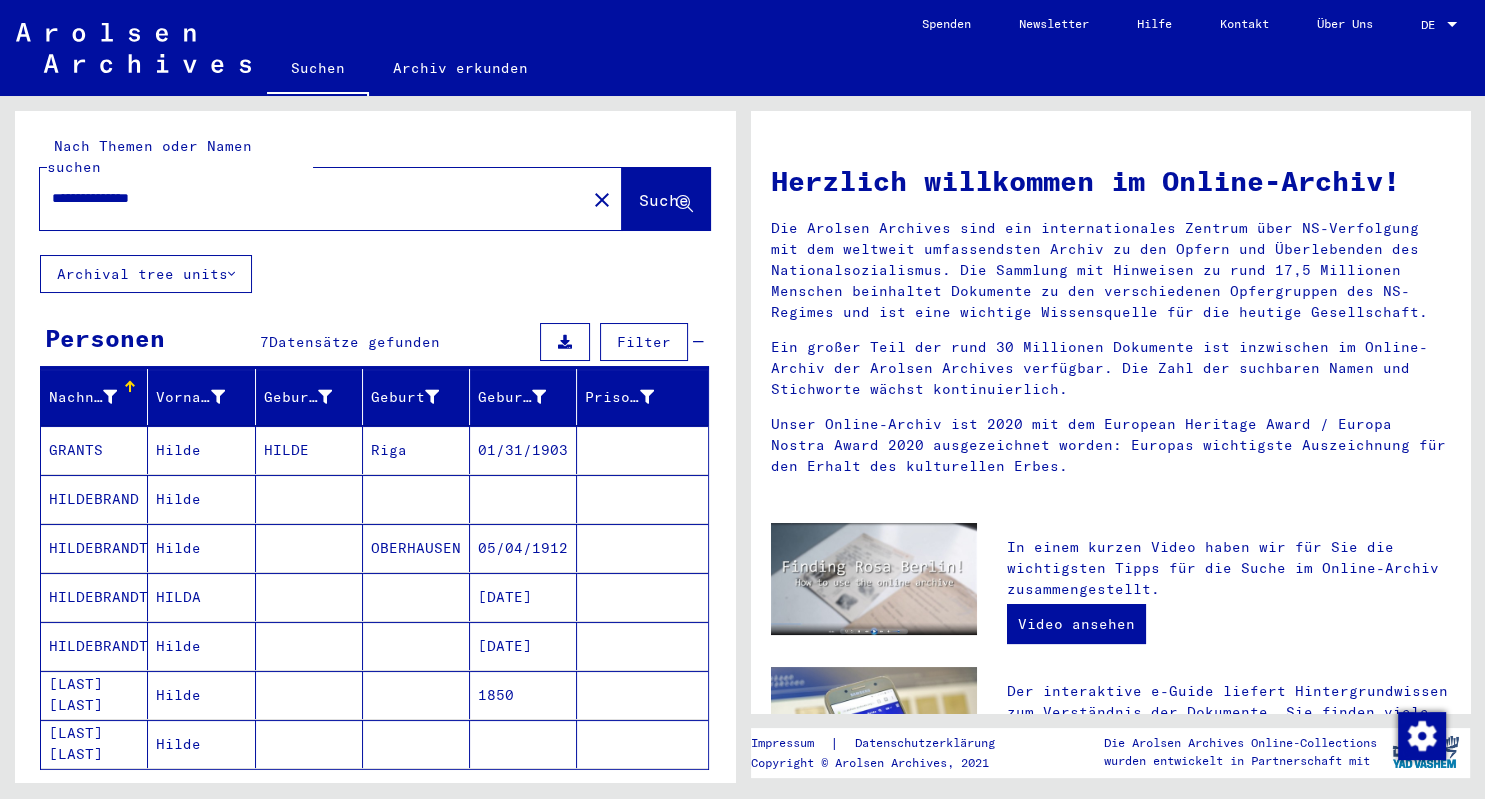 drag, startPoint x: 224, startPoint y: 174, endPoint x: -51, endPoint y: 159, distance: 275.40878 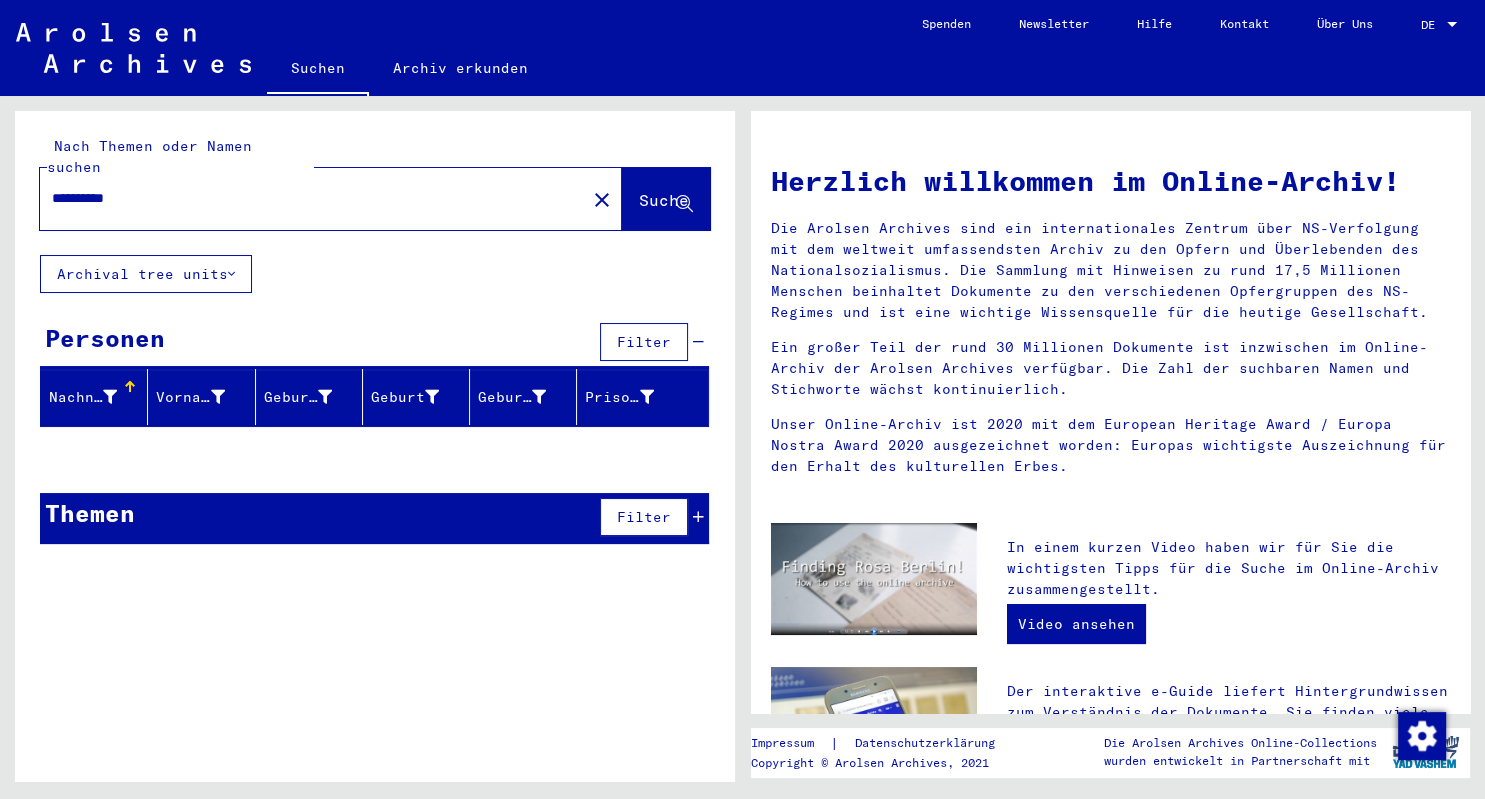 click on "**********" at bounding box center [307, 198] 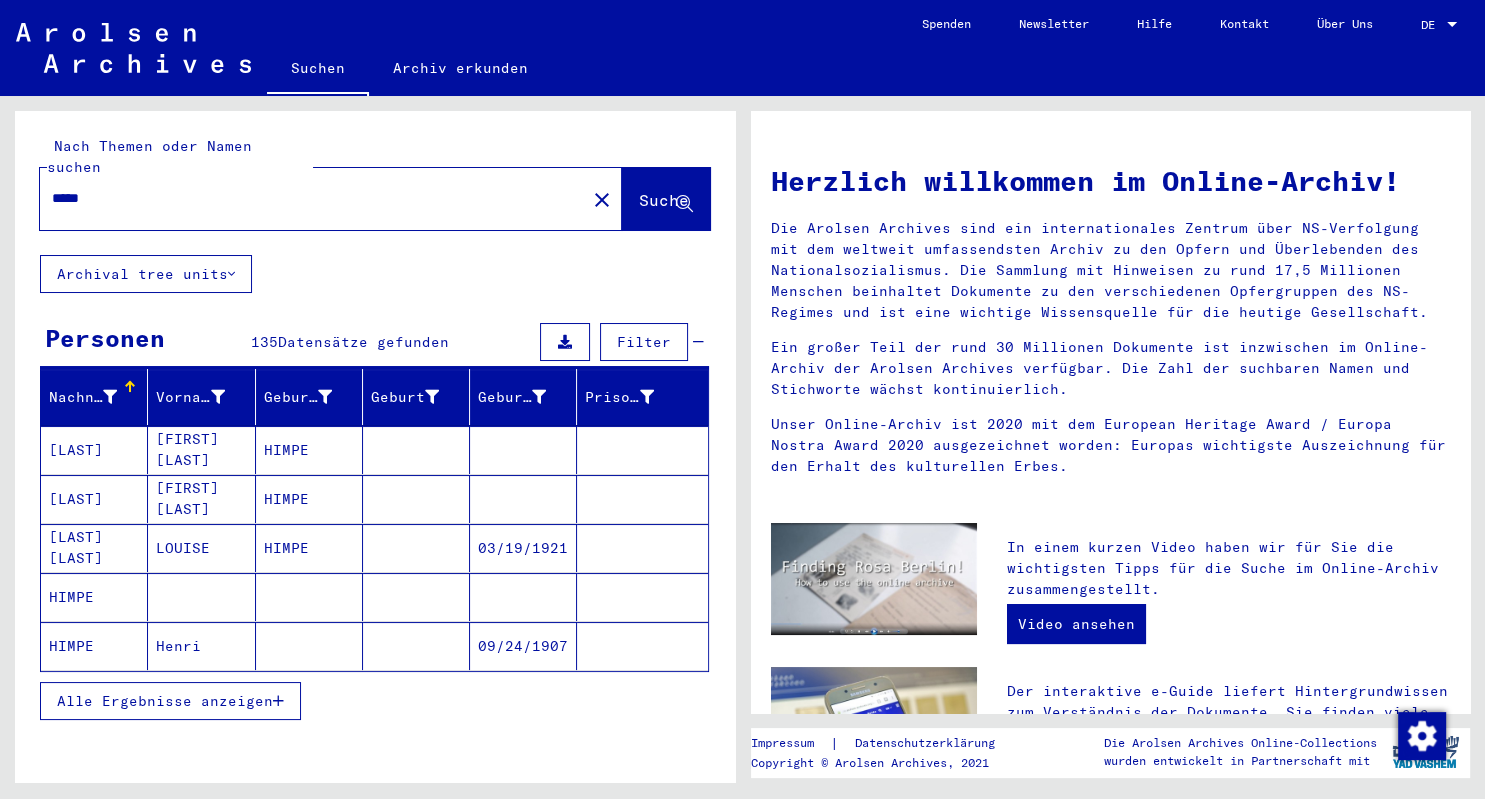 click on "HIMPE" at bounding box center [94, 646] 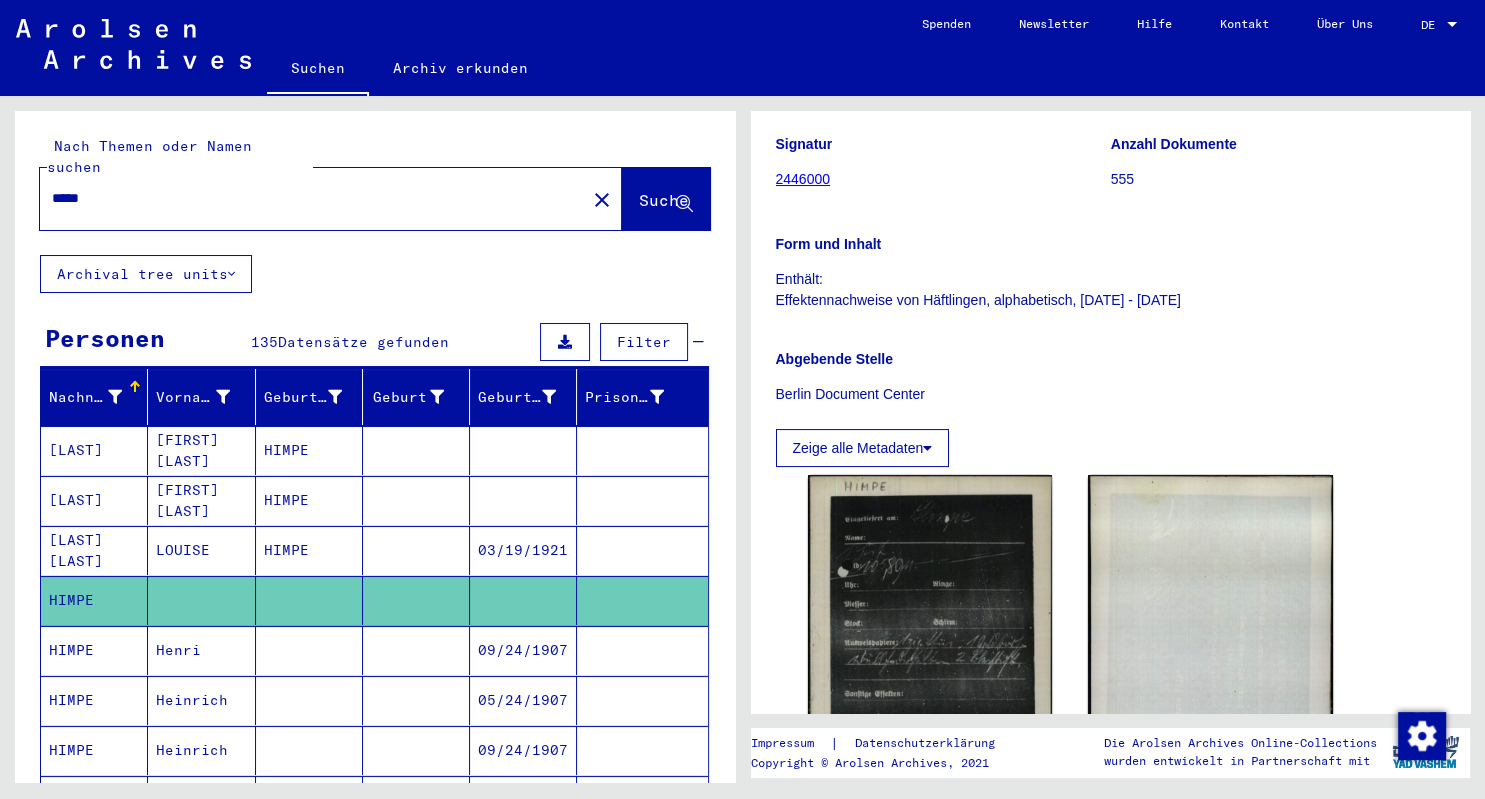 scroll, scrollTop: 331, scrollLeft: 0, axis: vertical 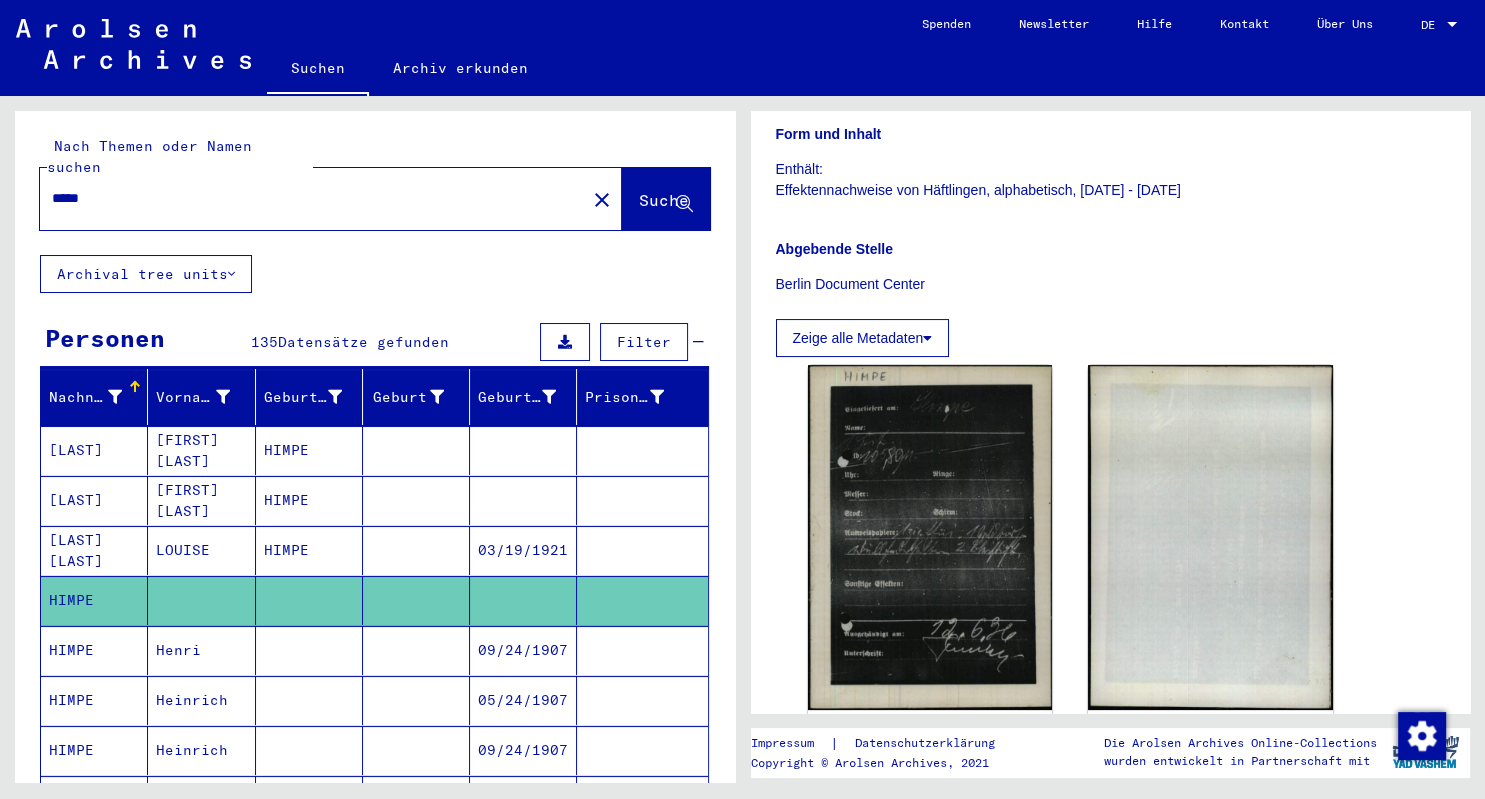 click on "*****" 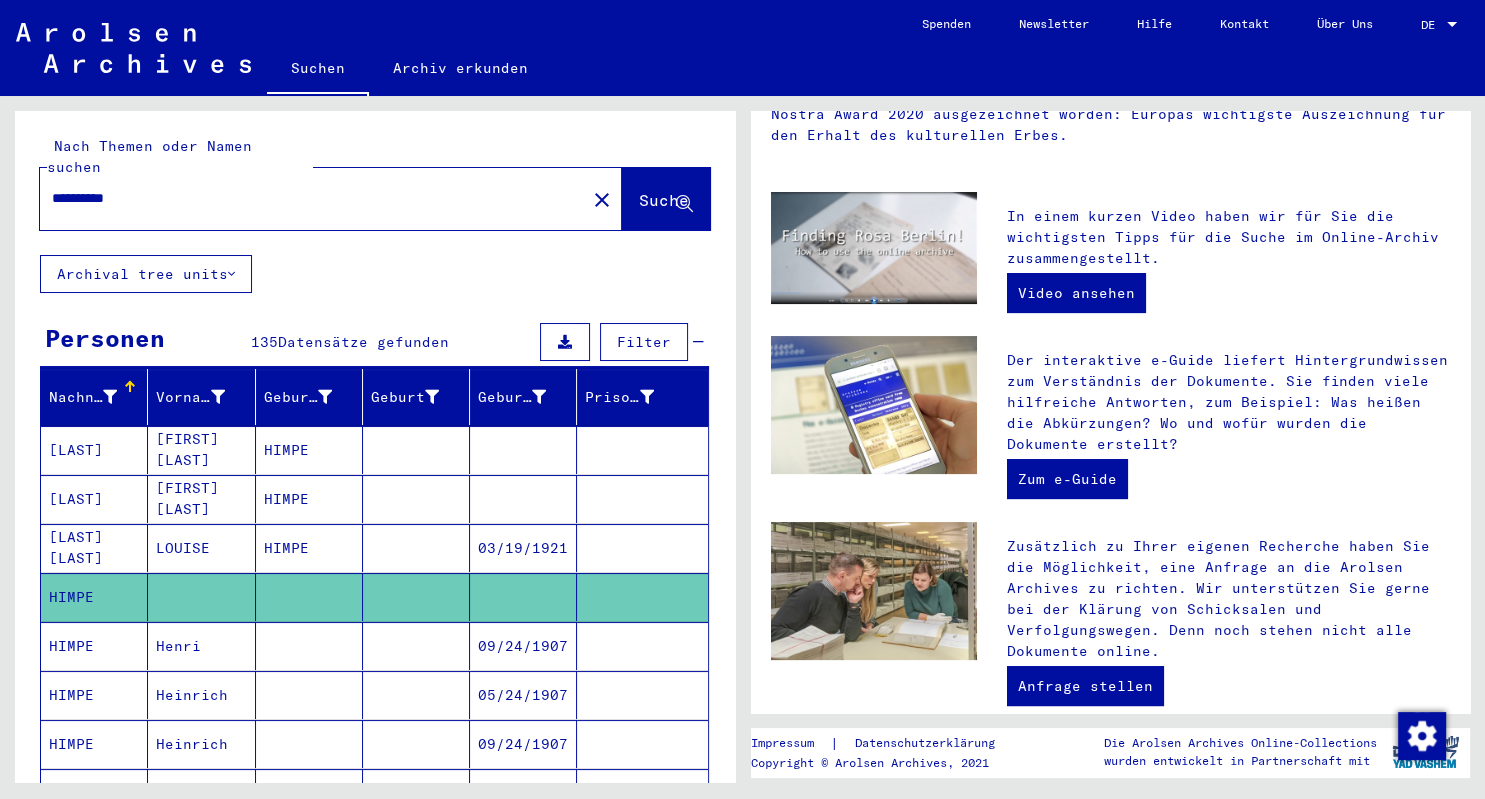 scroll, scrollTop: 0, scrollLeft: 0, axis: both 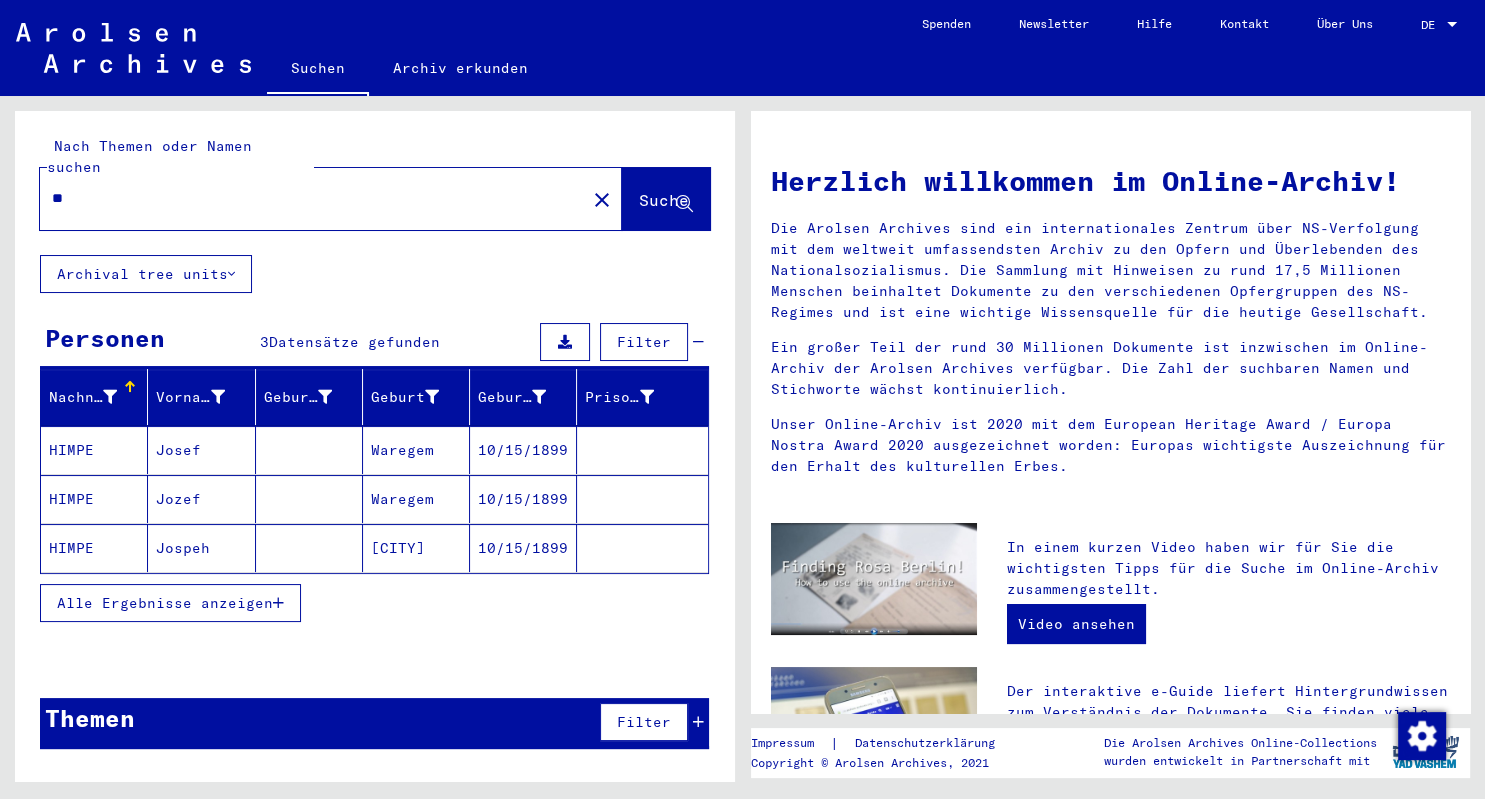 type on "*" 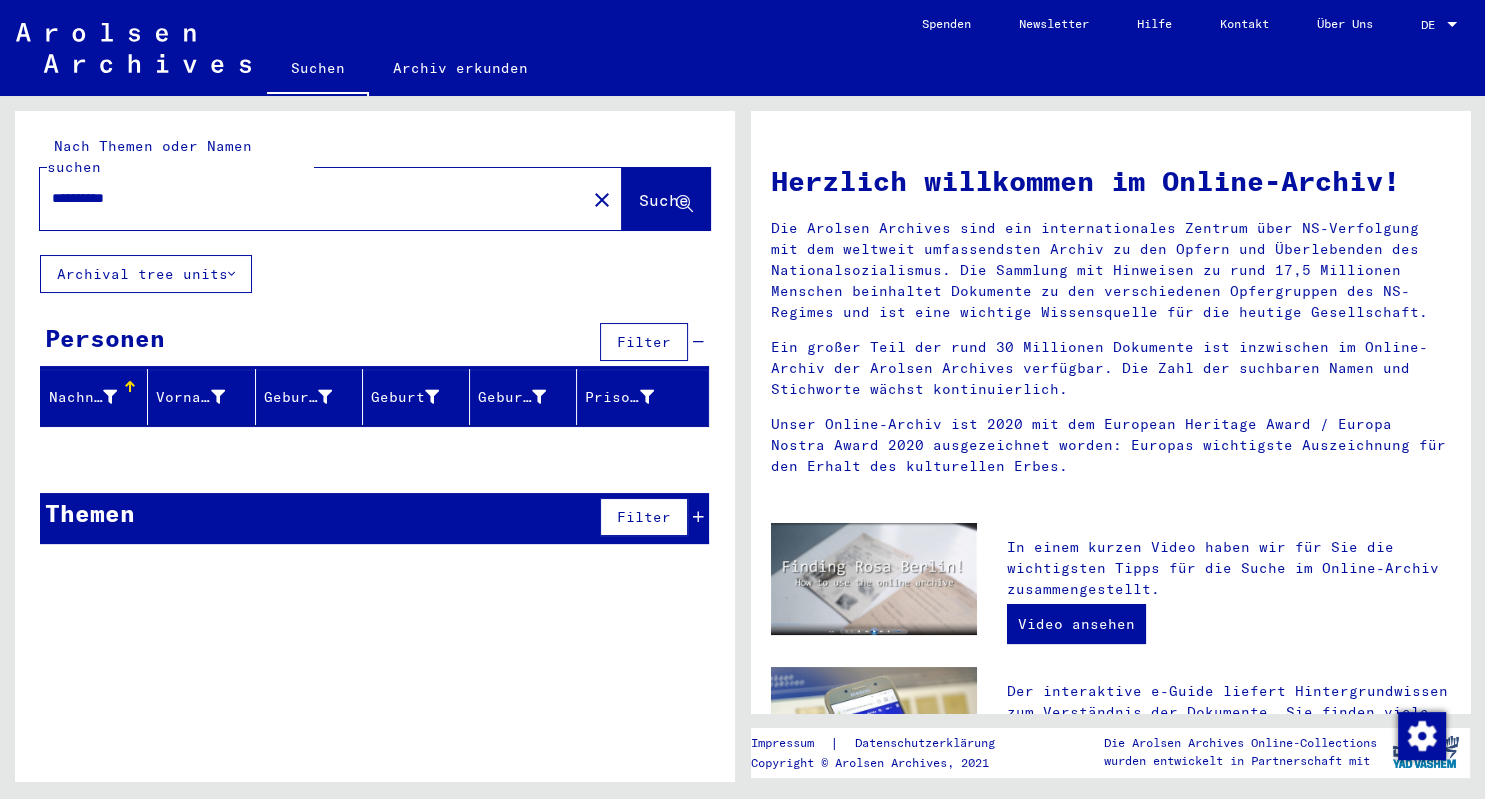 drag, startPoint x: 97, startPoint y: 174, endPoint x: -51, endPoint y: 164, distance: 148.33745 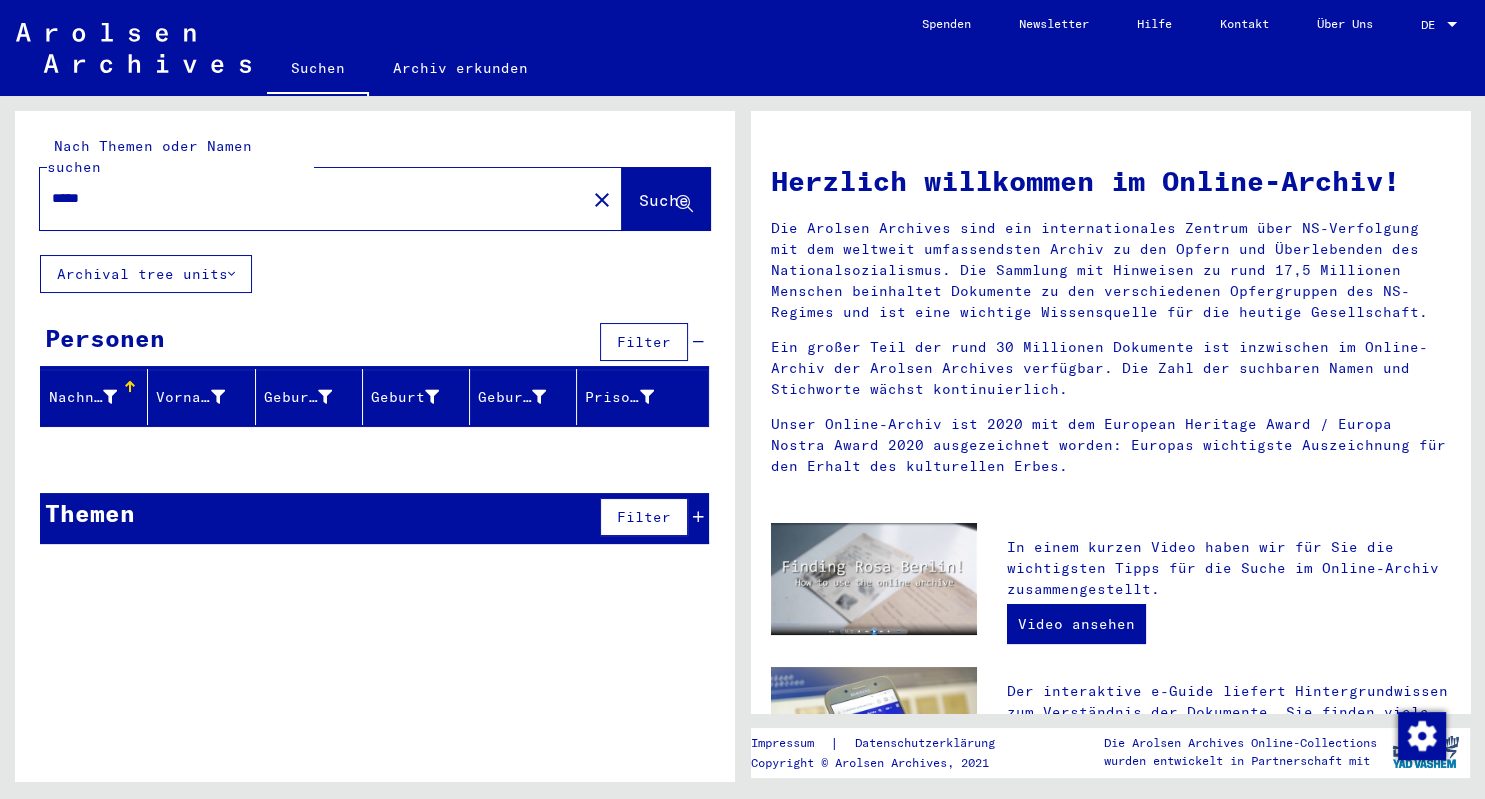 type on "*****" 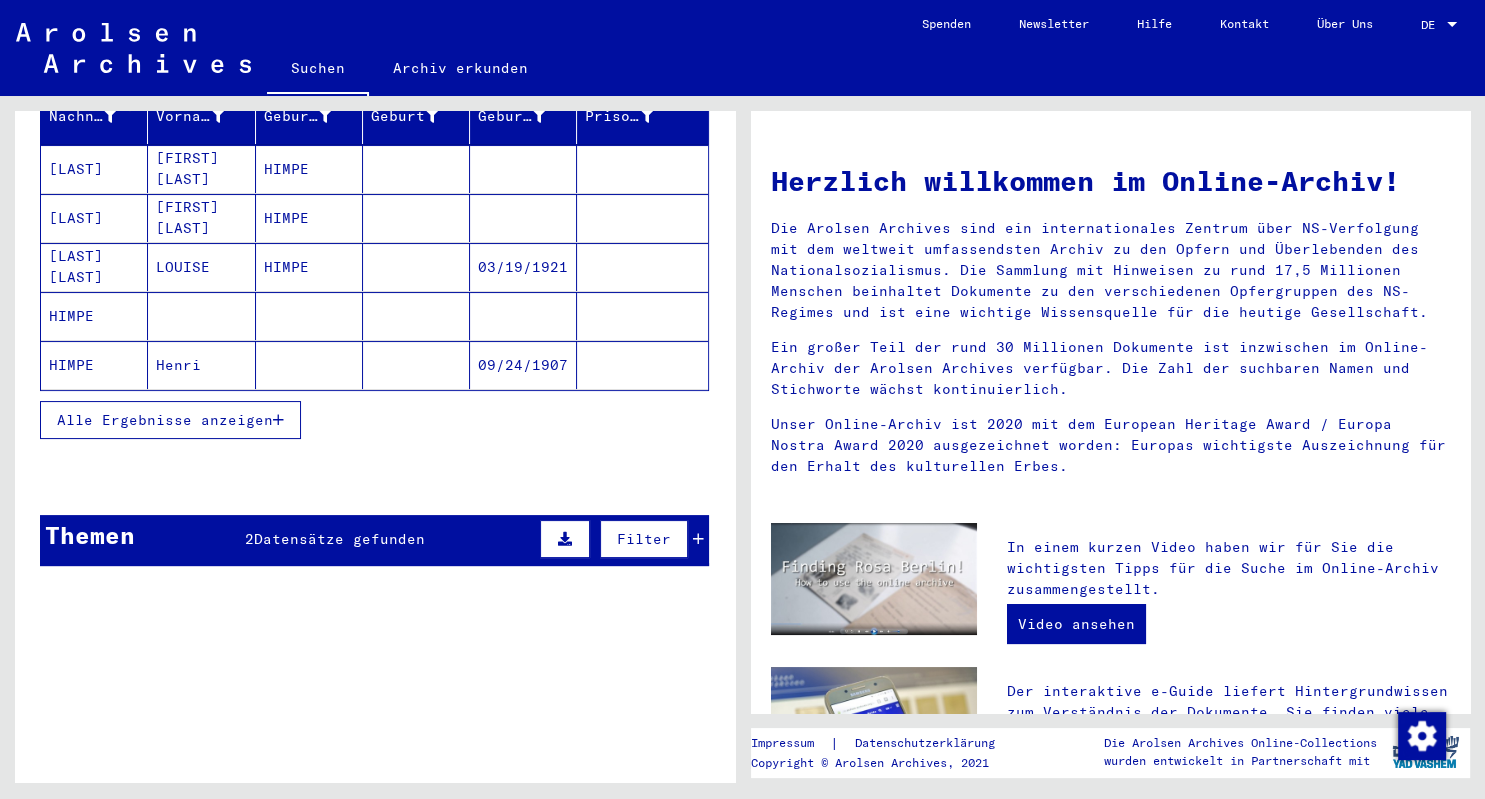 scroll, scrollTop: 302, scrollLeft: 0, axis: vertical 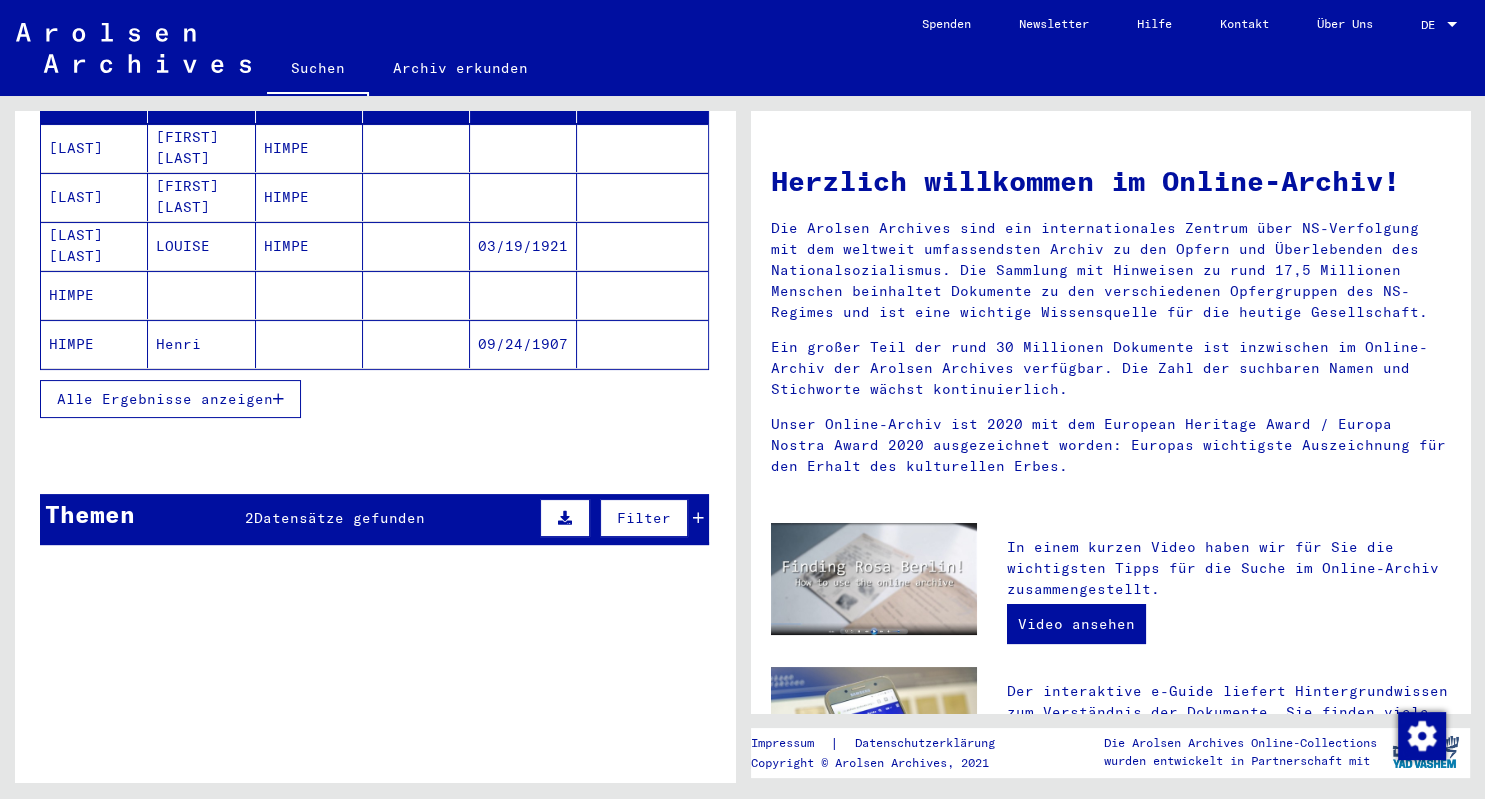 click on "Datensätze gefunden" at bounding box center [339, 518] 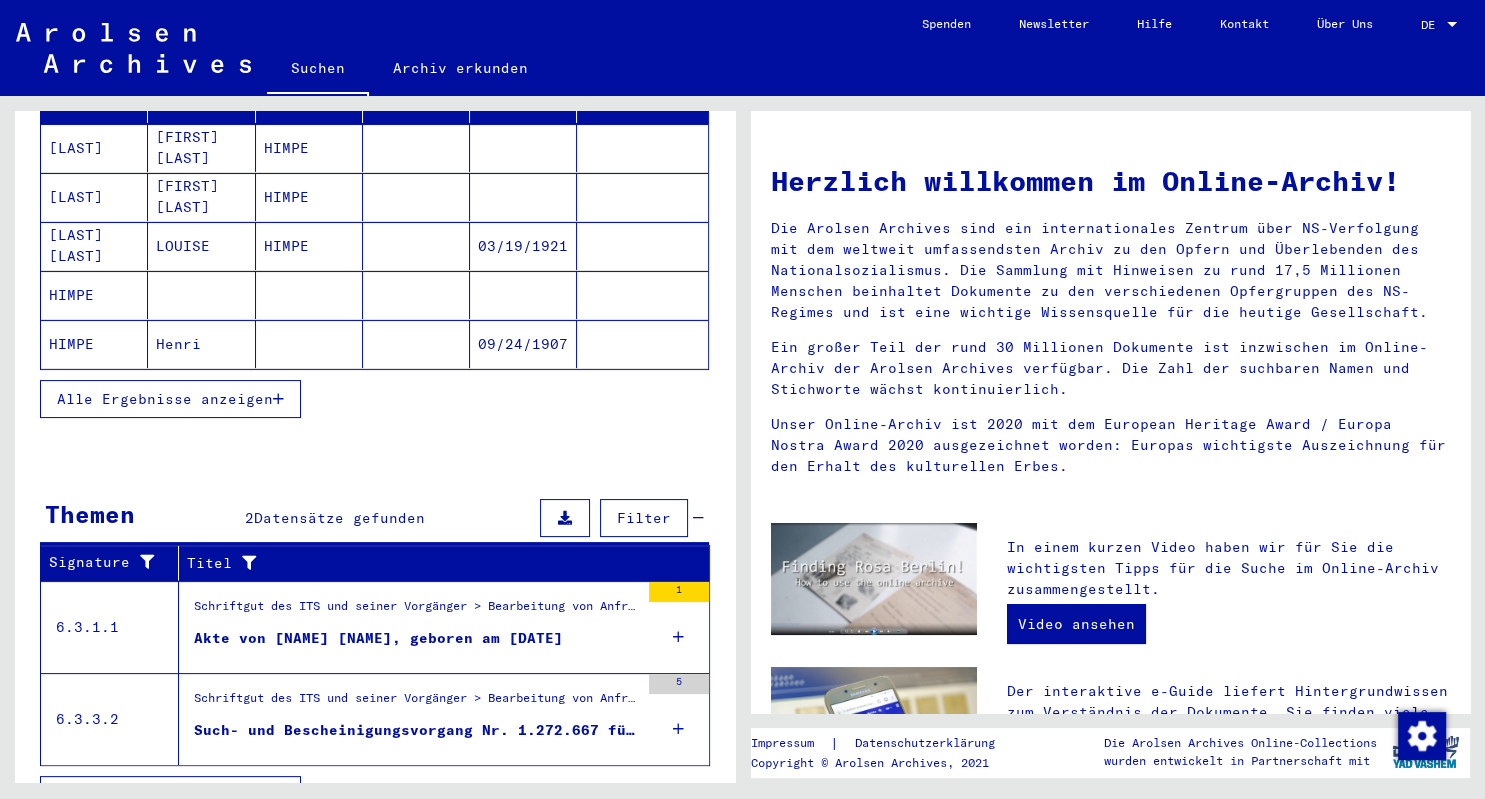 click on "Such- und Bescheinigungsvorgang Nr. 1.272.667 für [NAME], [NAME] geboren [DATE]" at bounding box center [416, 730] 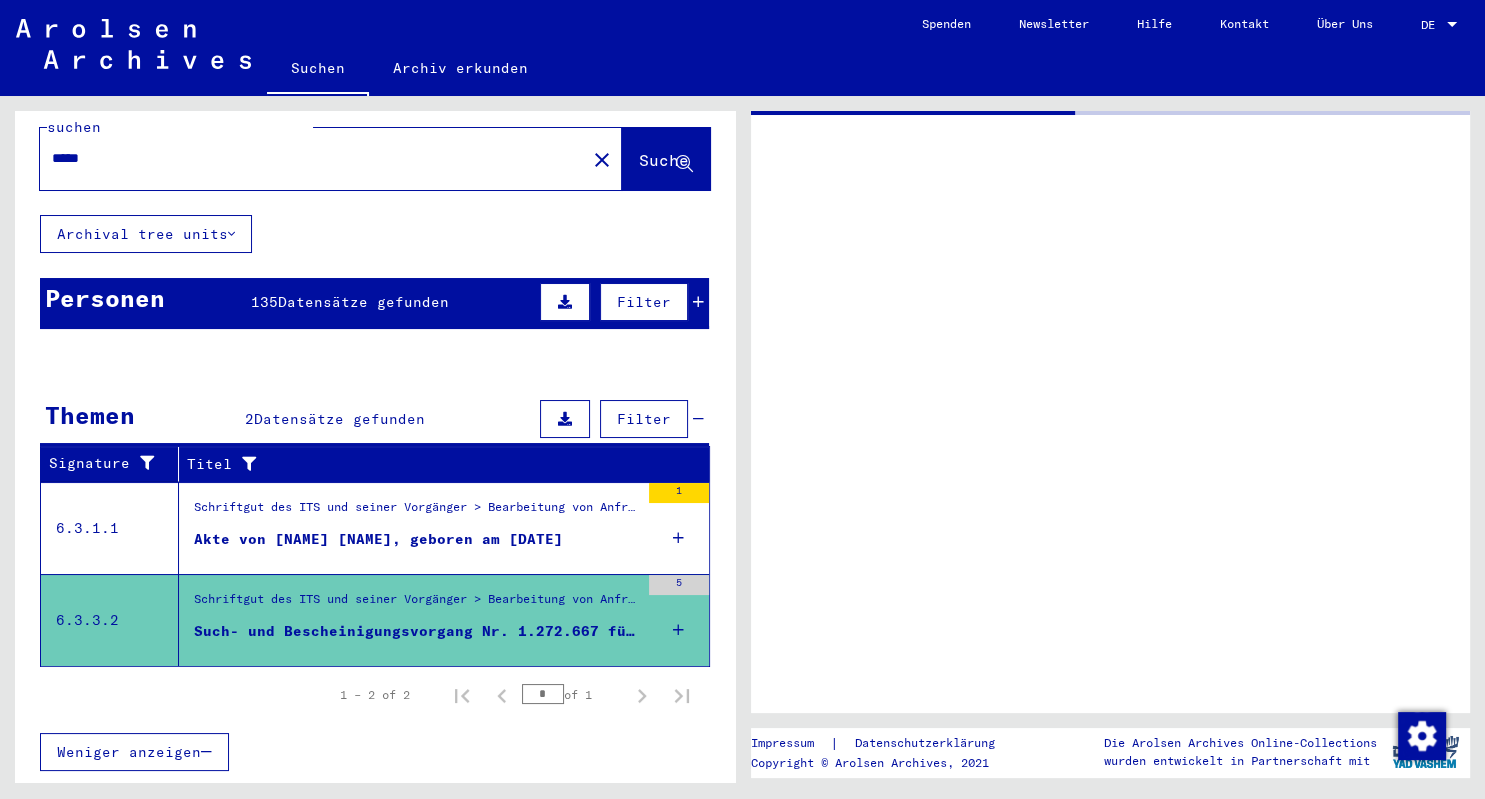 scroll, scrollTop: 14, scrollLeft: 0, axis: vertical 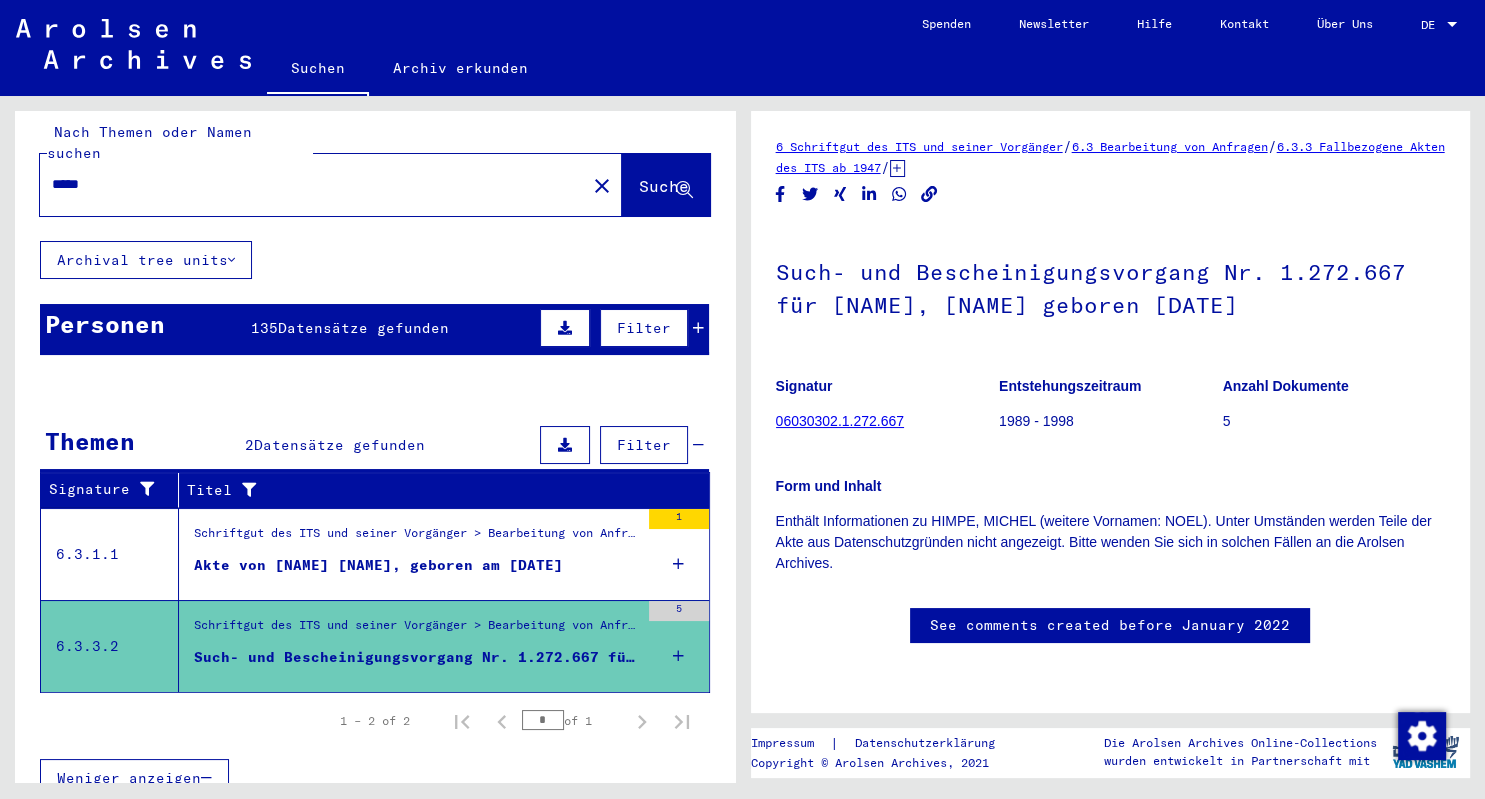 click on "Datensätze gefunden" at bounding box center (363, 328) 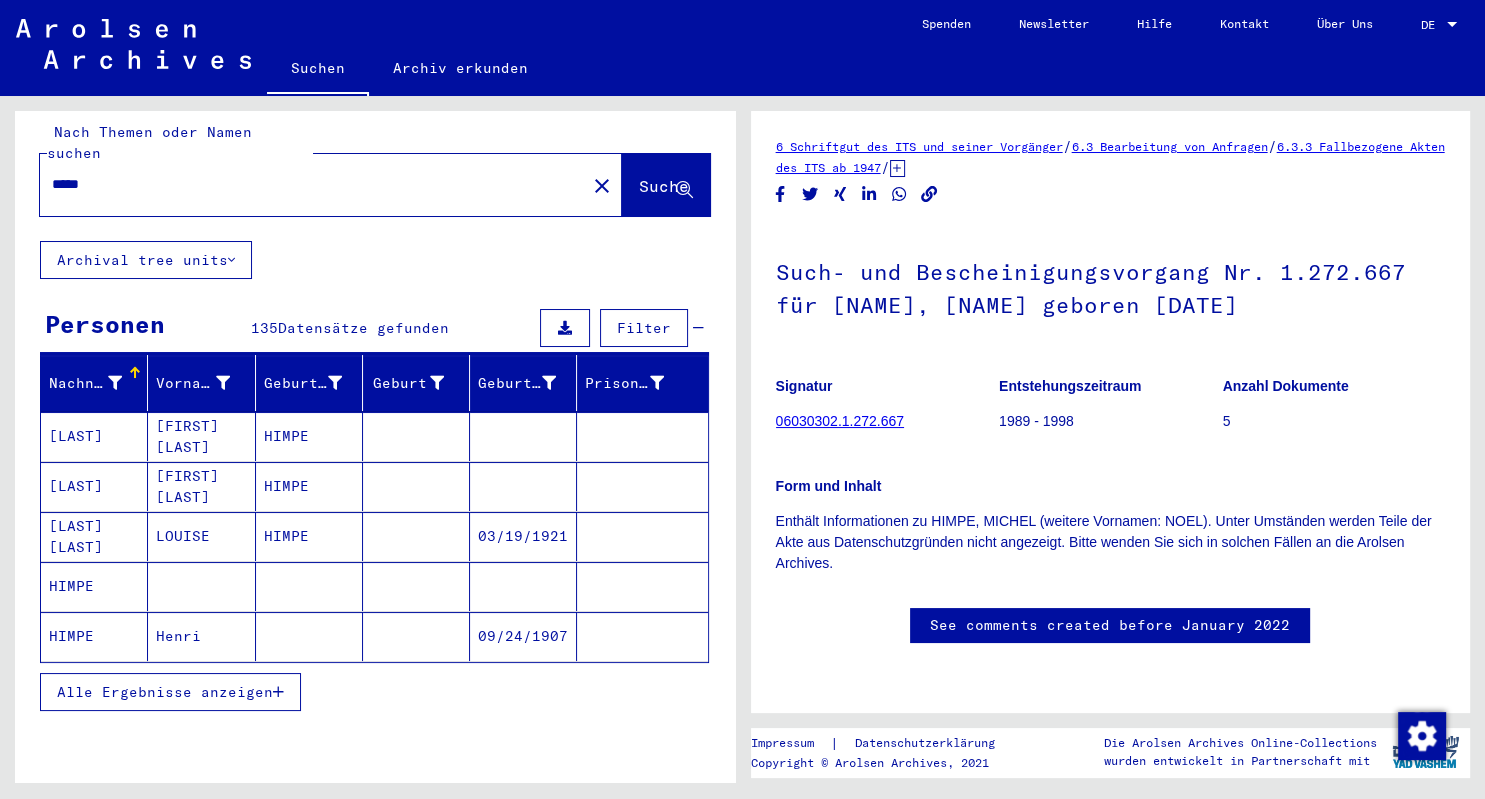 click on "Alle Ergebnisse anzeigen" at bounding box center [165, 692] 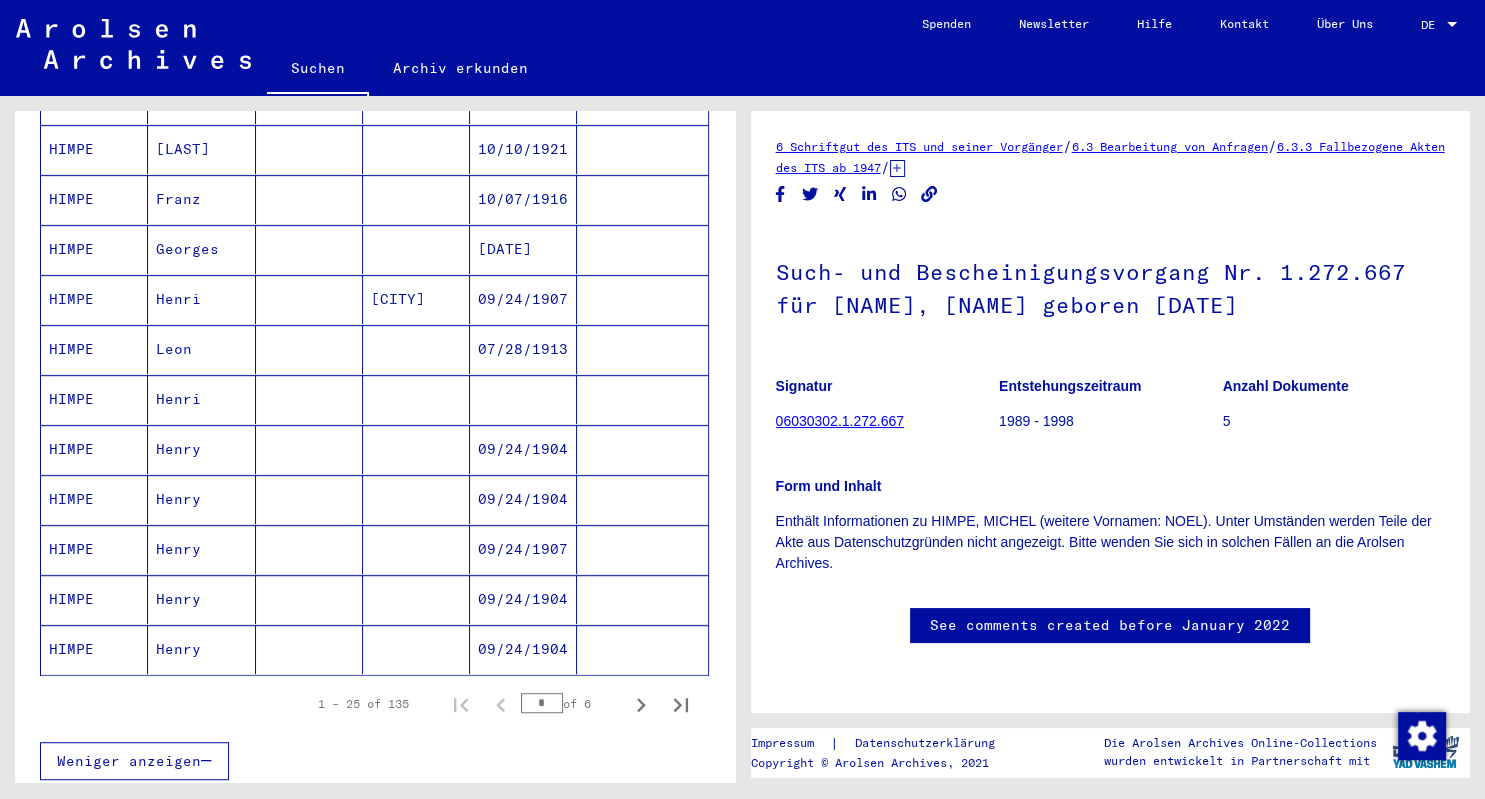 scroll, scrollTop: 1008, scrollLeft: 0, axis: vertical 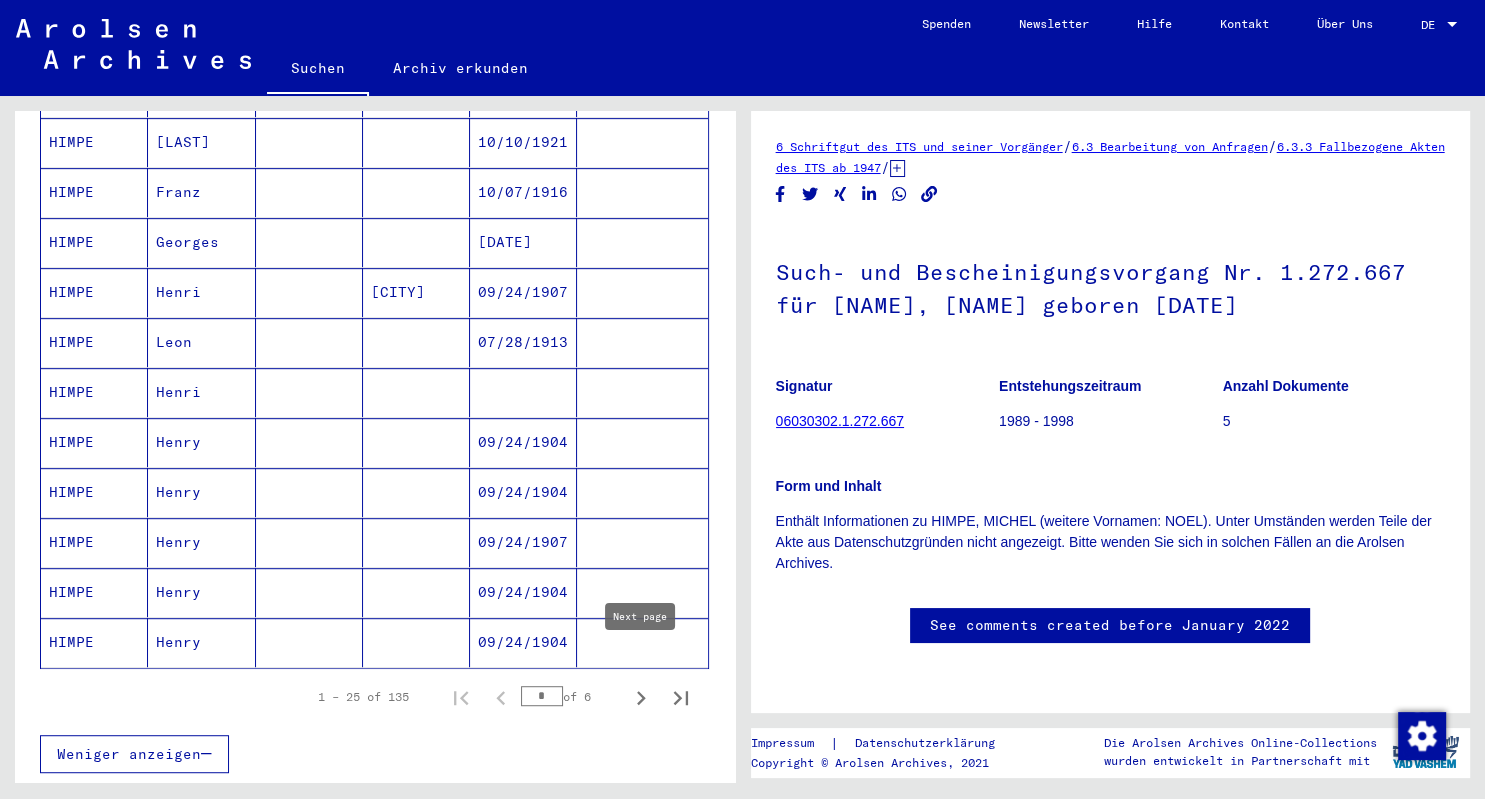click 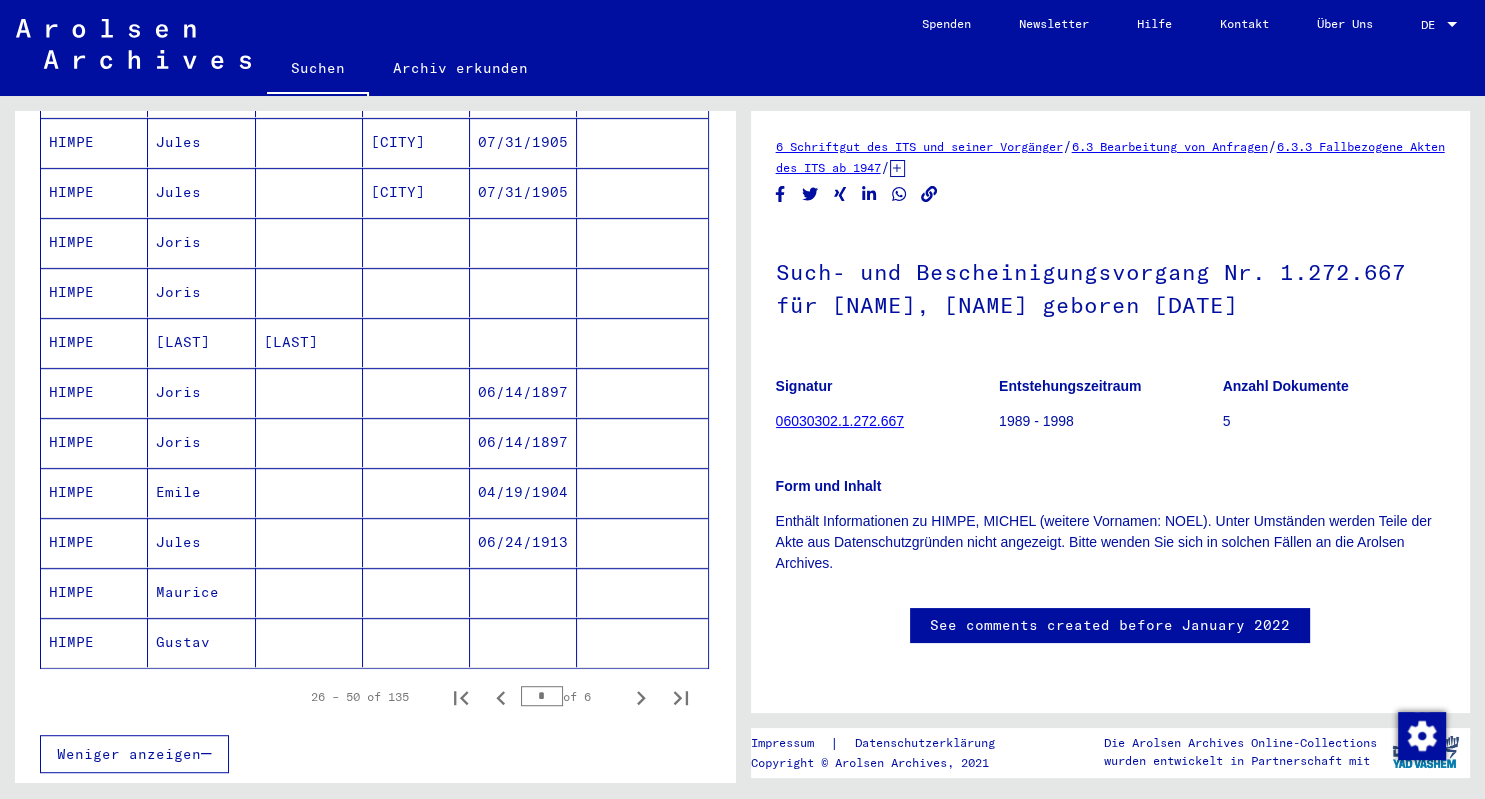 click 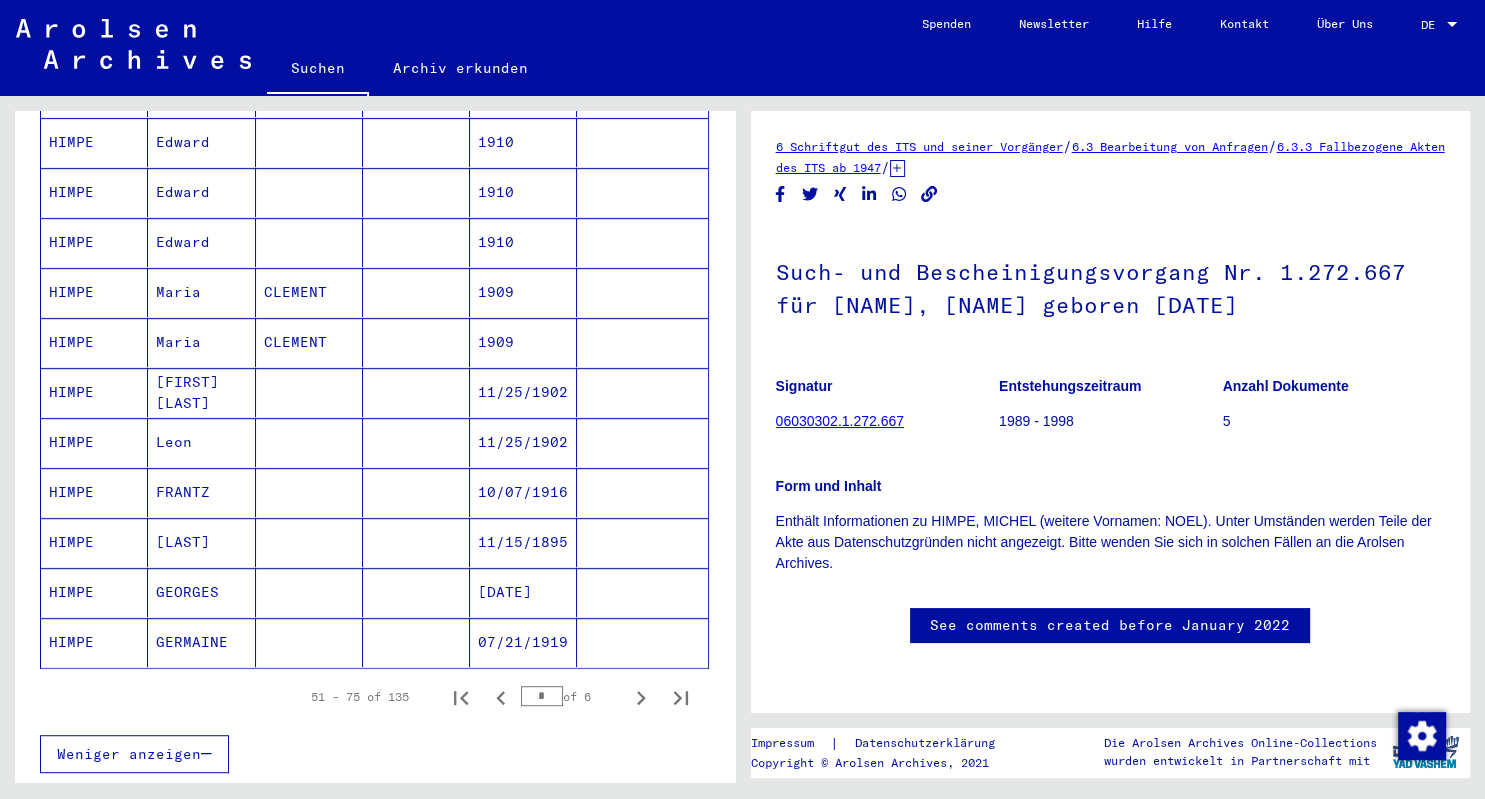 click 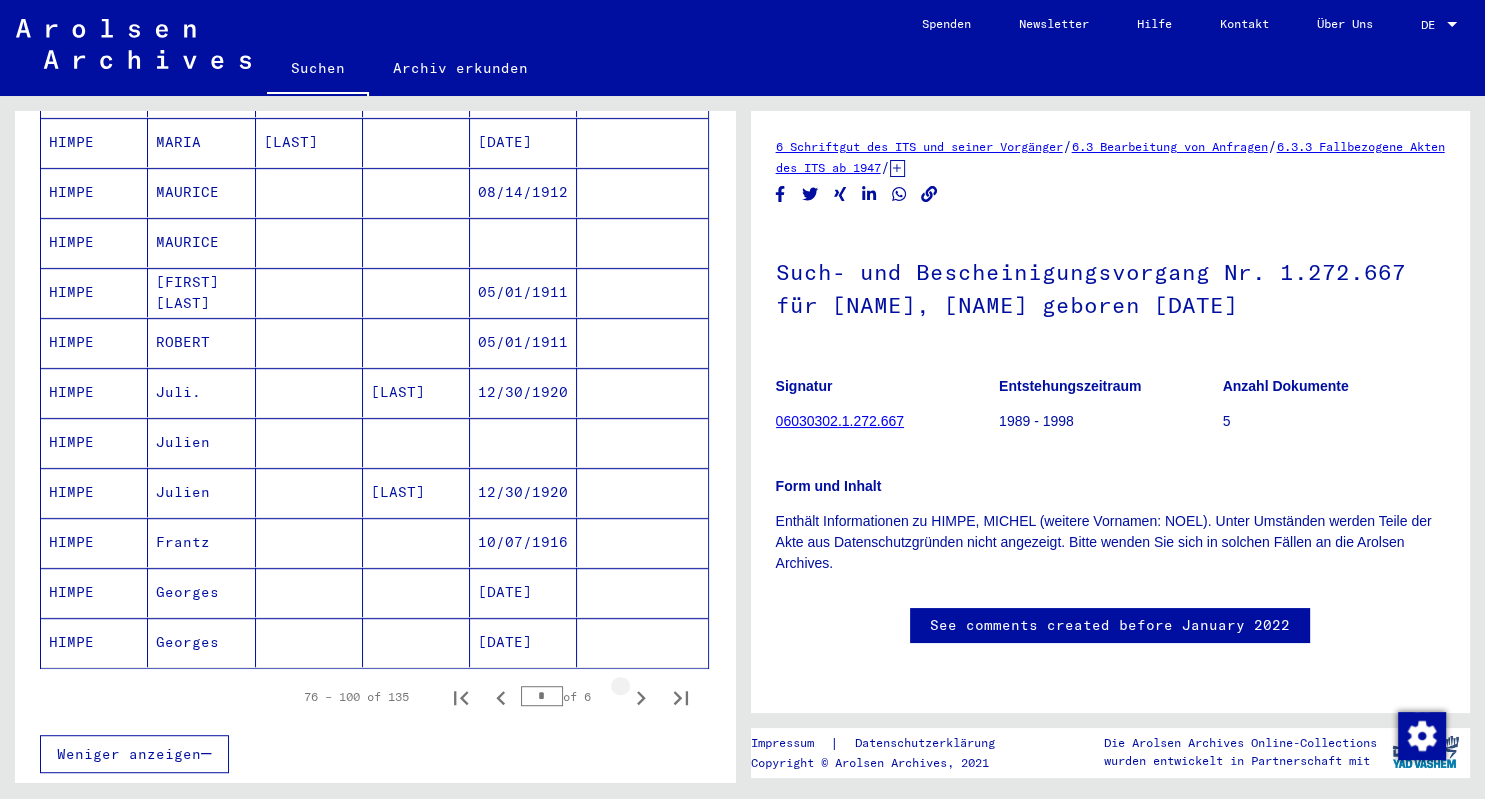 click 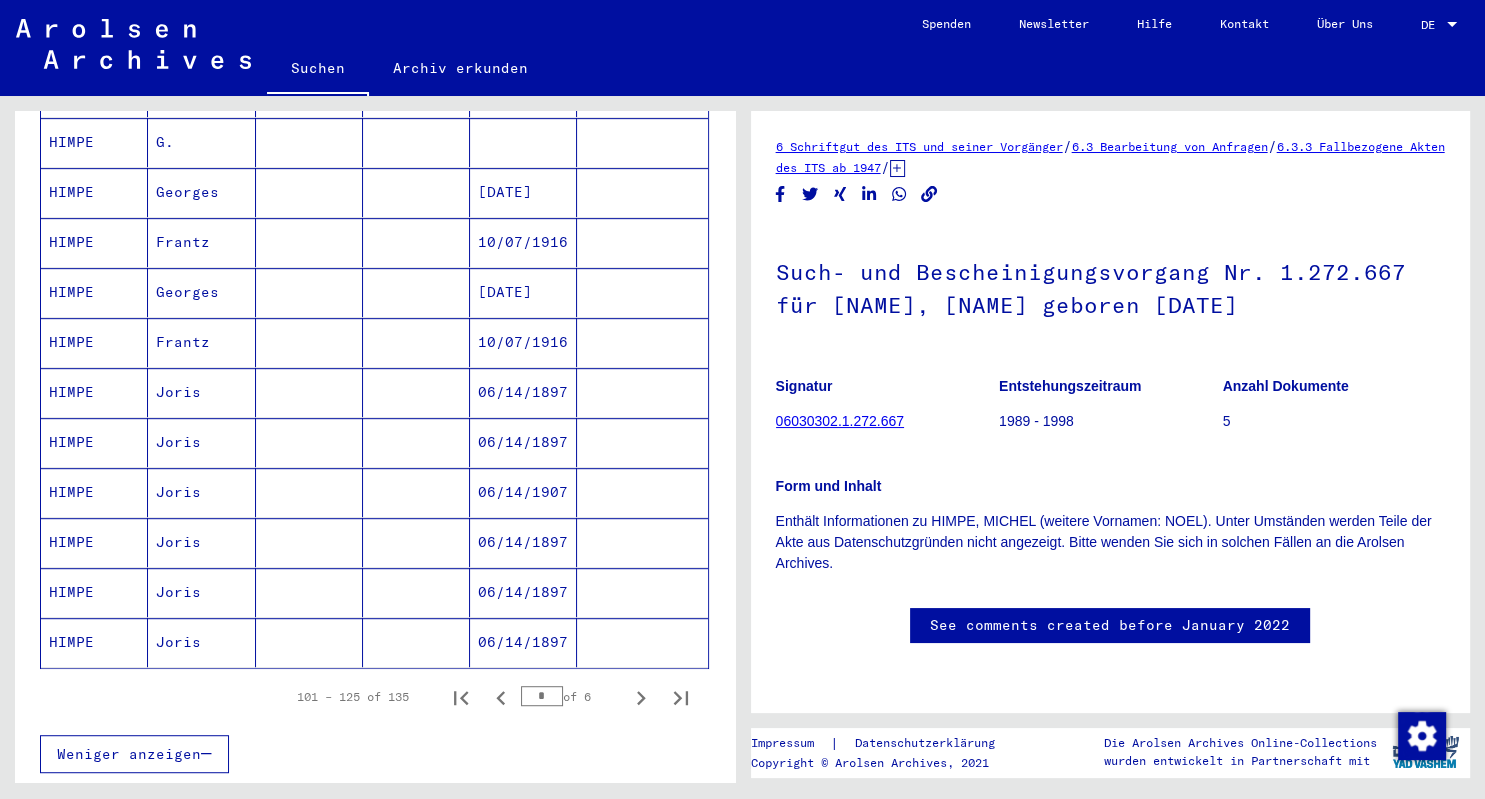scroll, scrollTop: 1118, scrollLeft: 0, axis: vertical 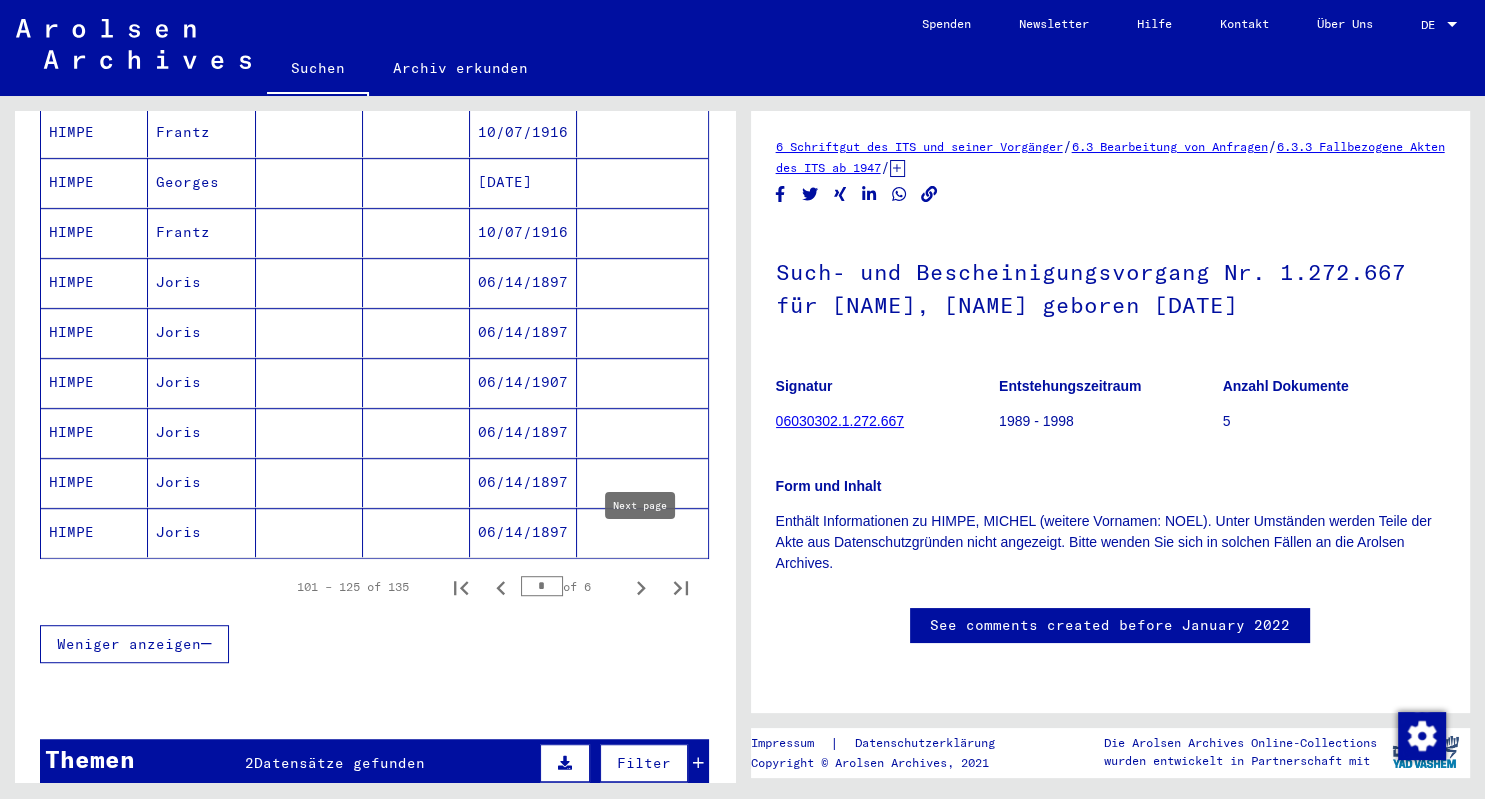 click 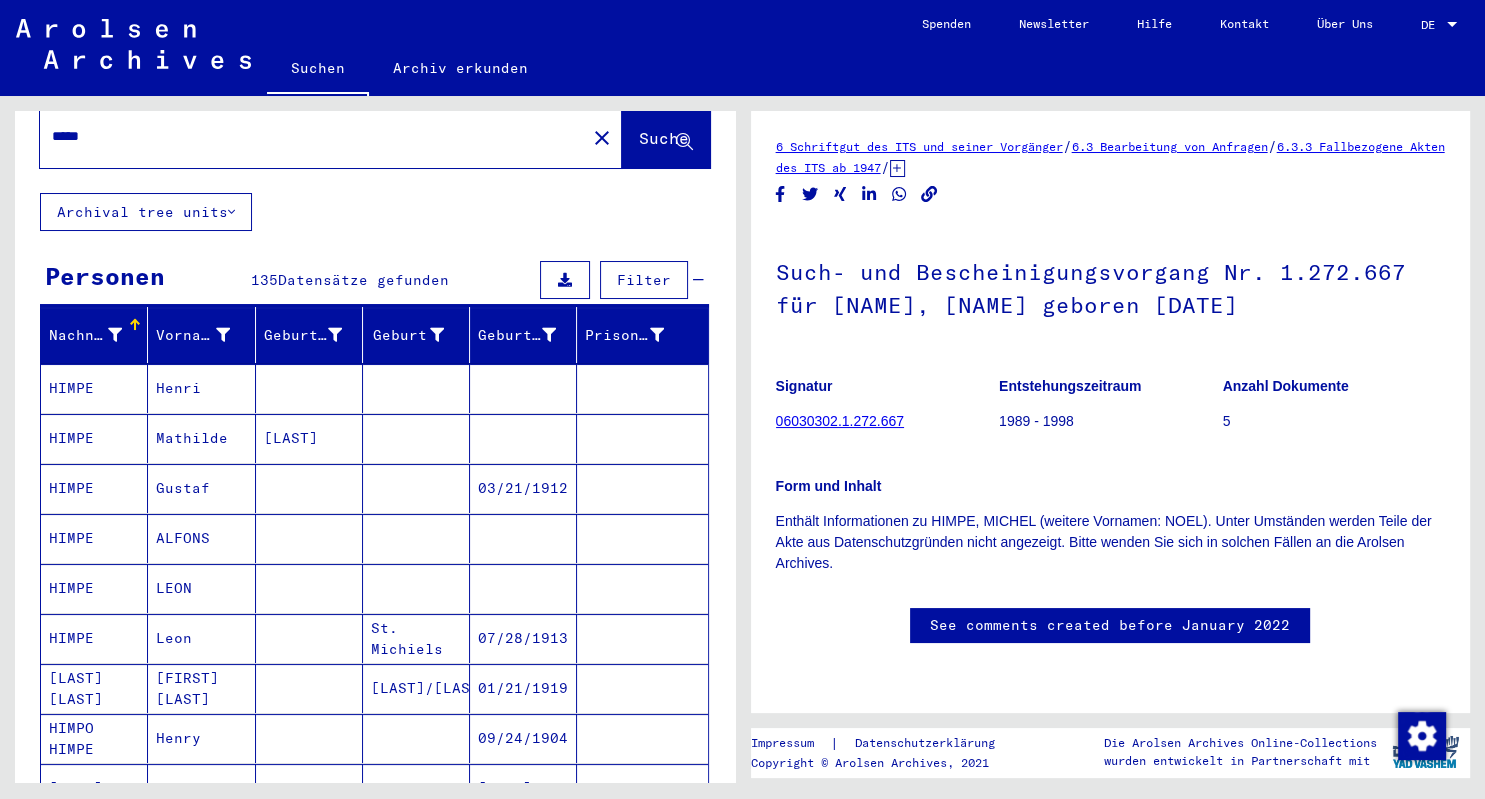 scroll, scrollTop: 0, scrollLeft: 0, axis: both 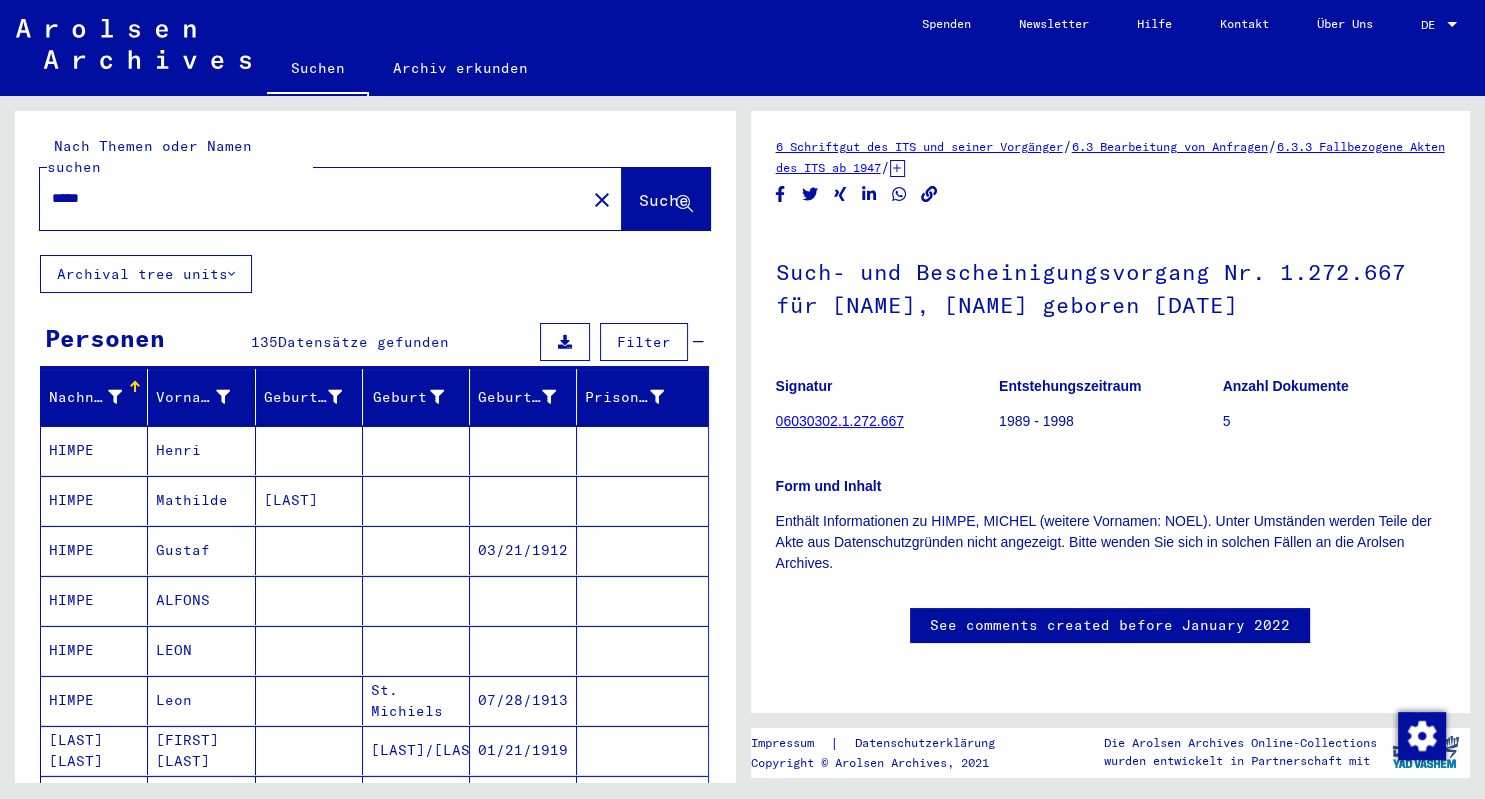 click on "*****" 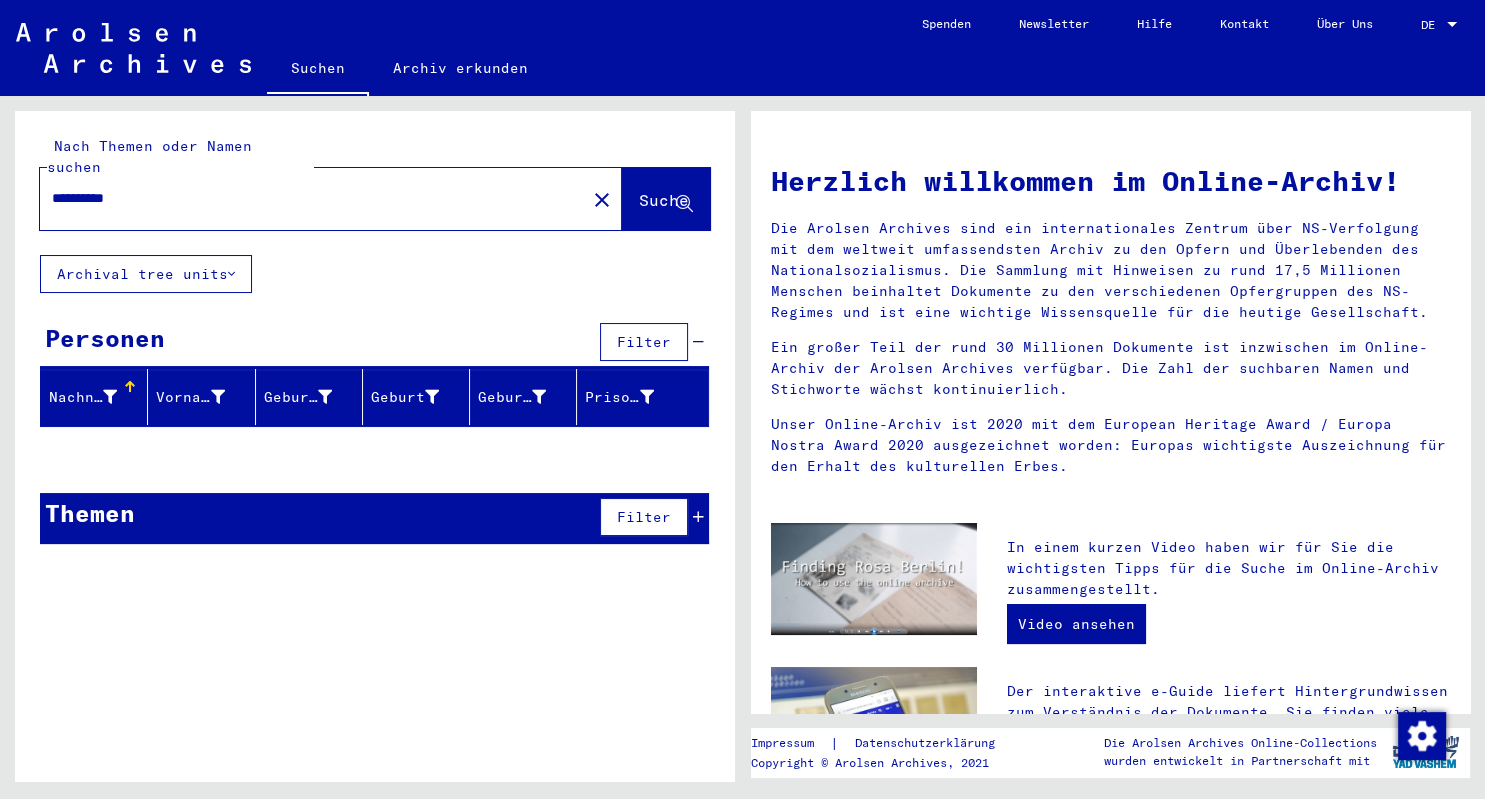 drag, startPoint x: 219, startPoint y: 177, endPoint x: -51, endPoint y: 186, distance: 270.14996 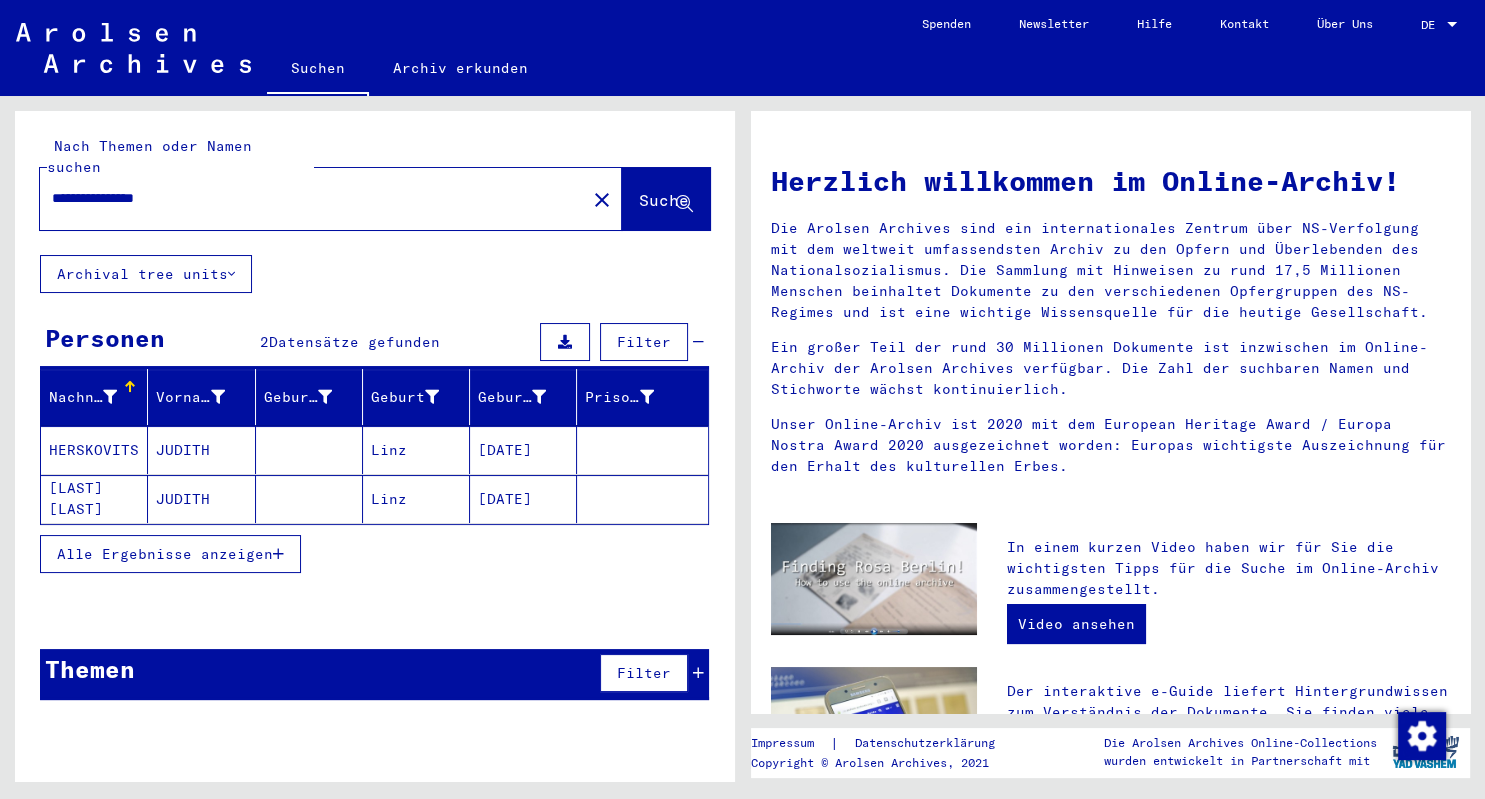 click on "**********" at bounding box center [307, 198] 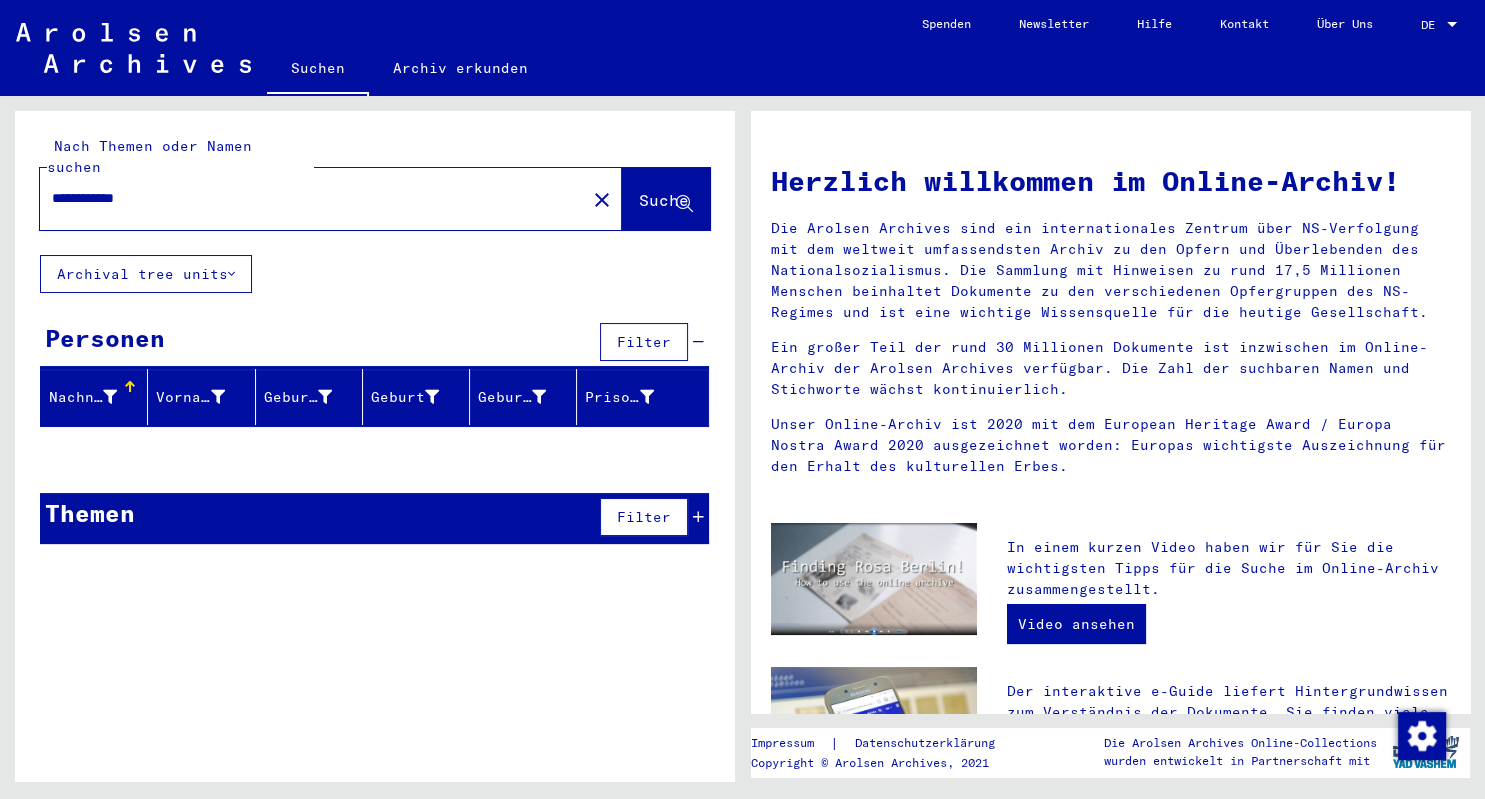 click on "**********" at bounding box center (307, 198) 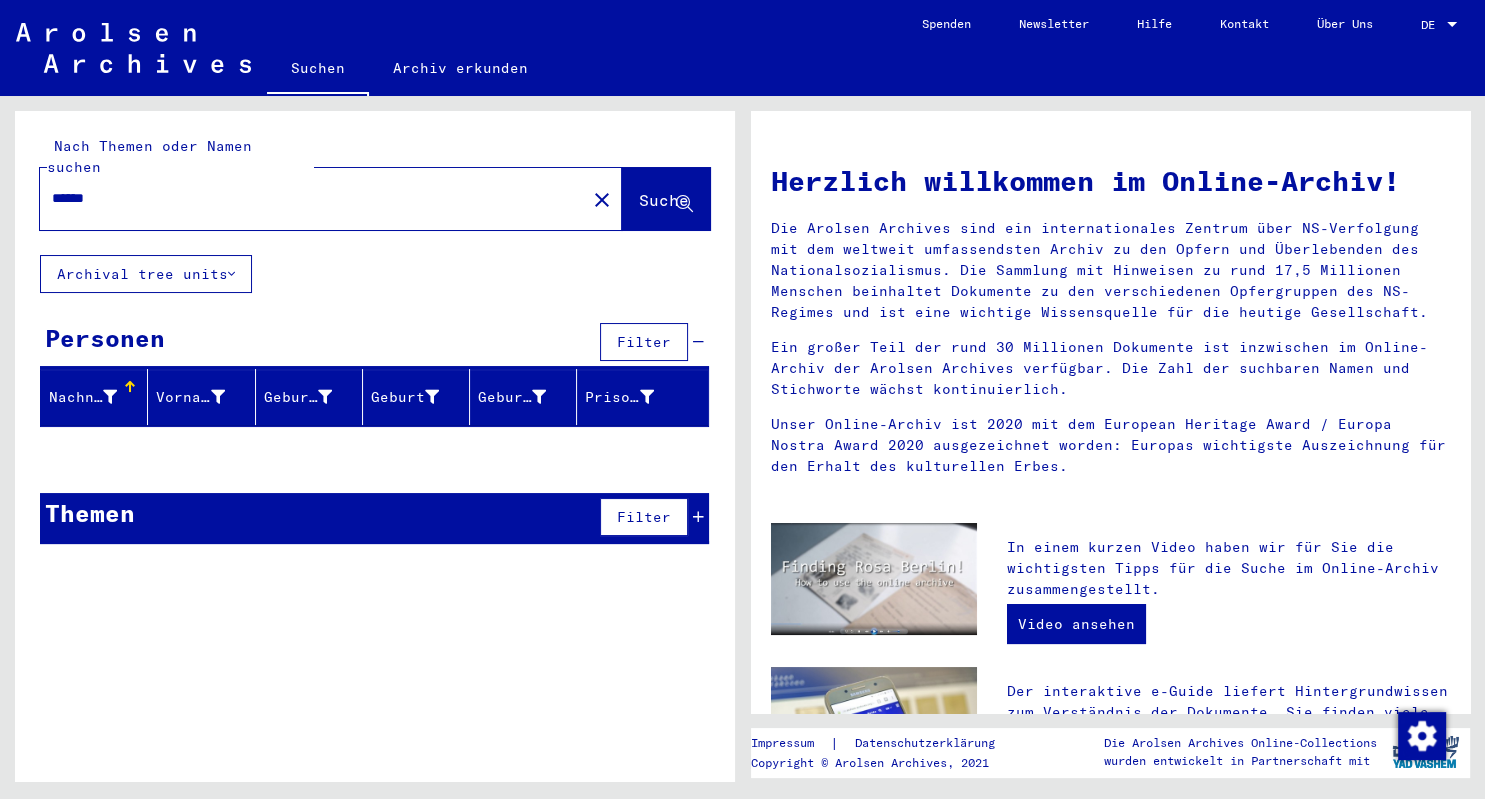 type on "******" 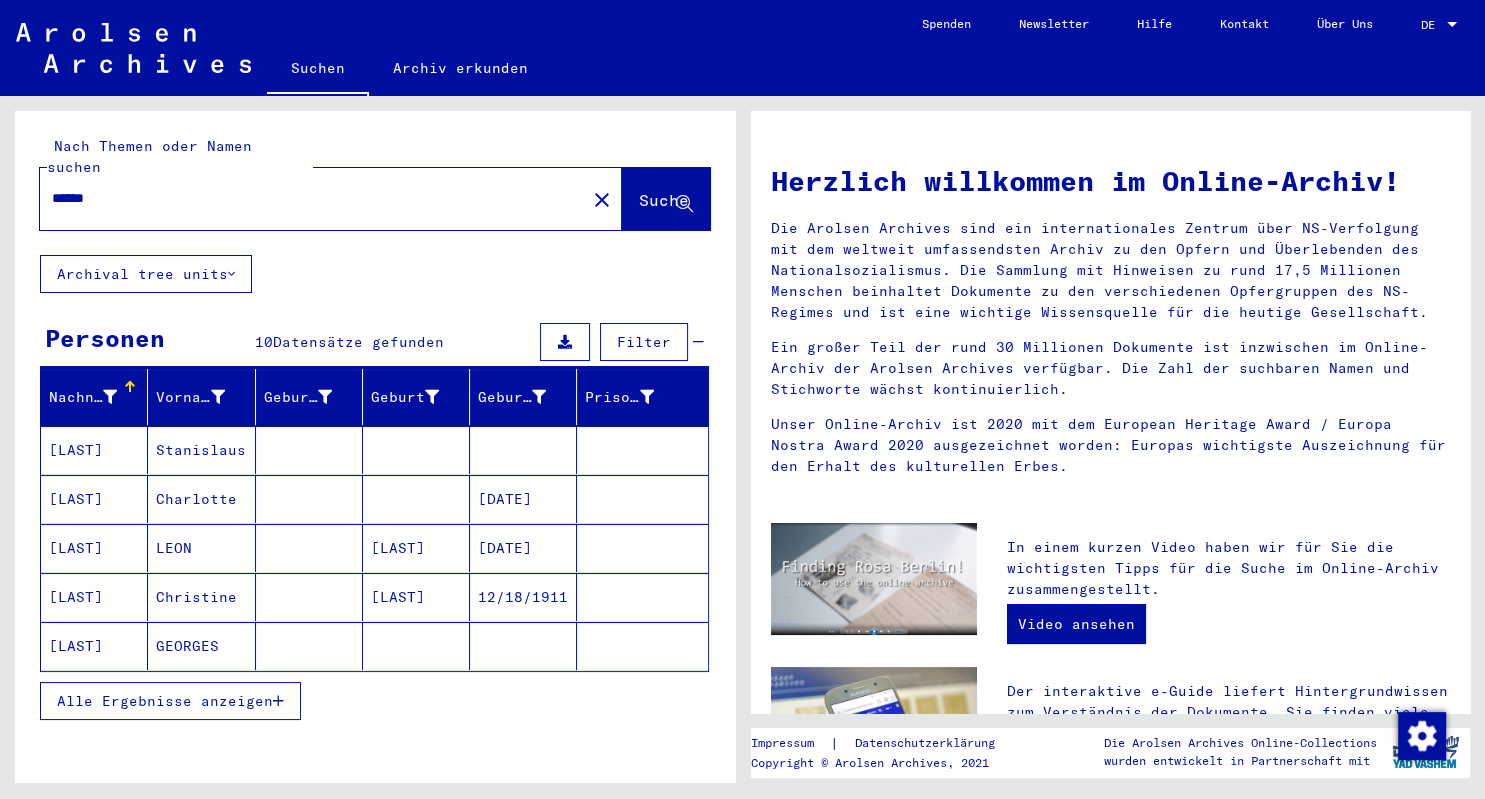 click on "Alle Ergebnisse anzeigen" at bounding box center (165, 701) 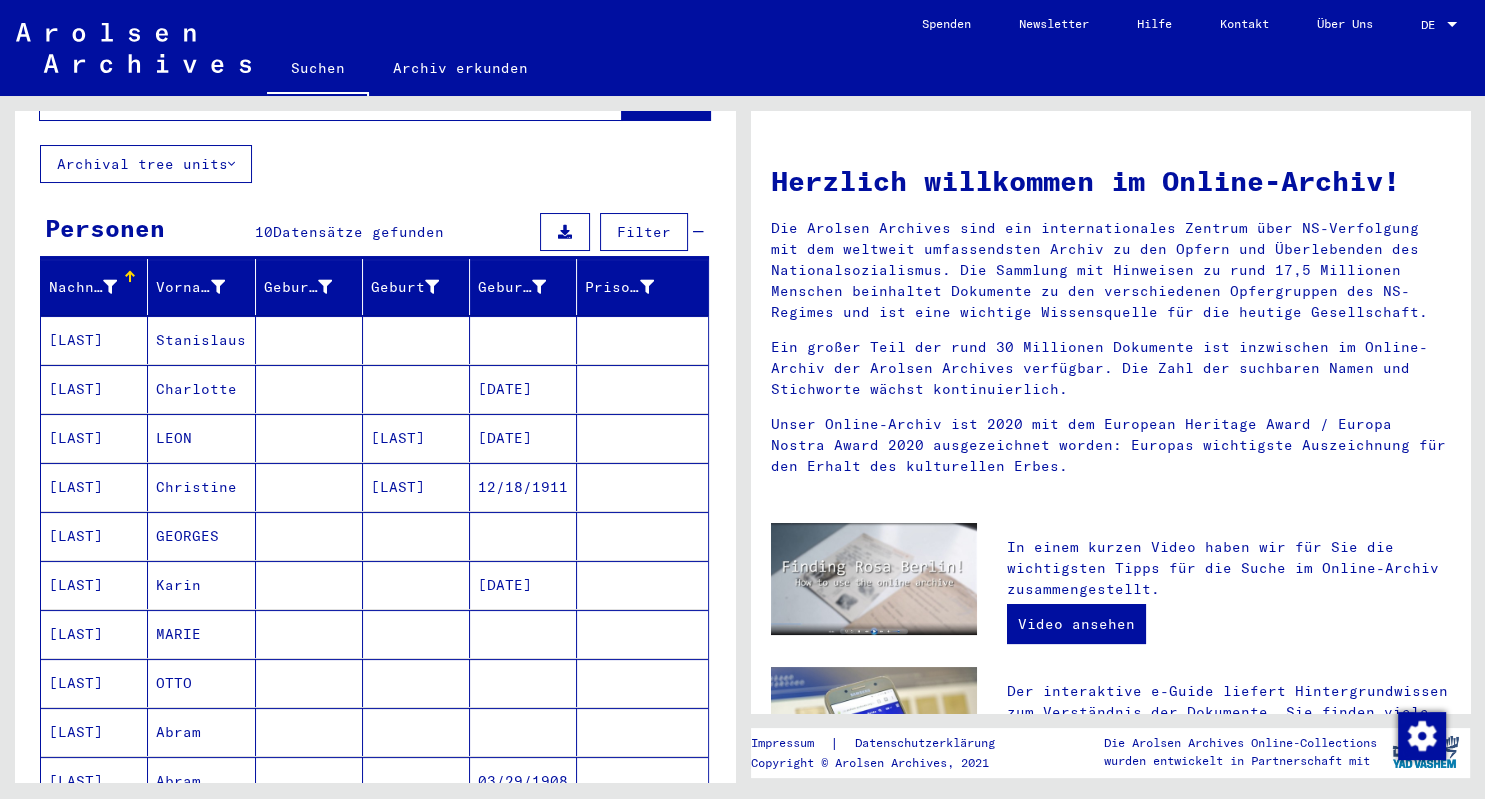 scroll, scrollTop: 0, scrollLeft: 0, axis: both 